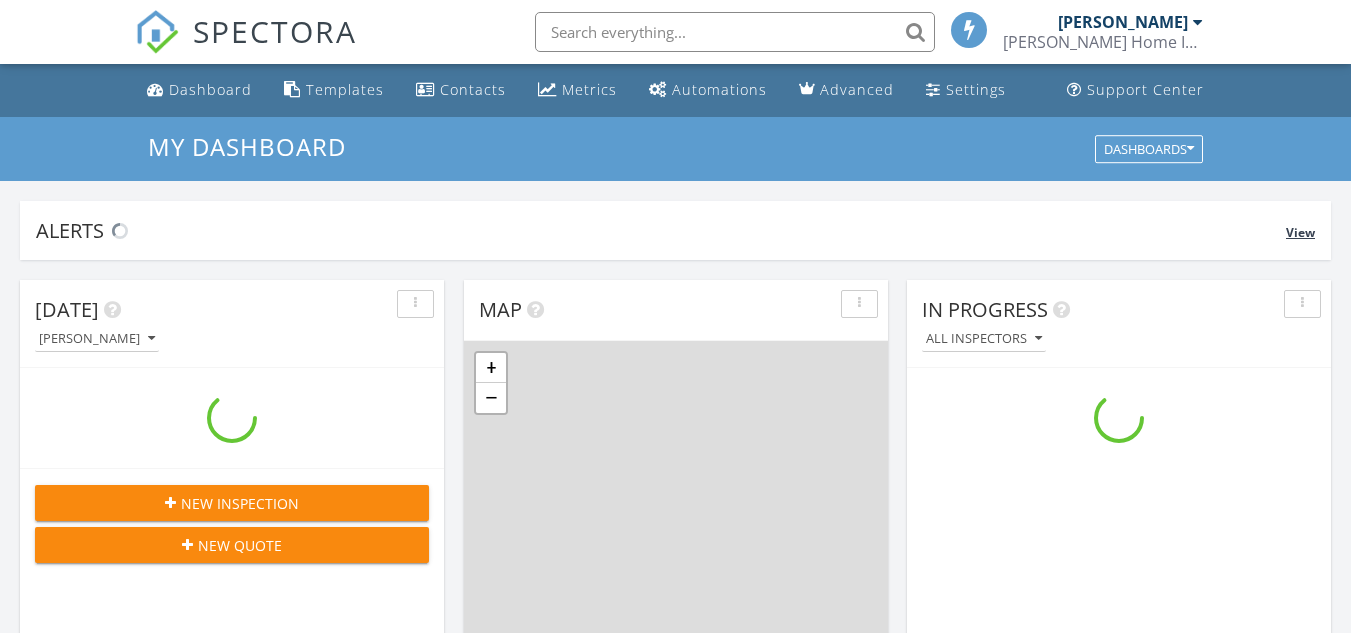 scroll, scrollTop: 0, scrollLeft: 0, axis: both 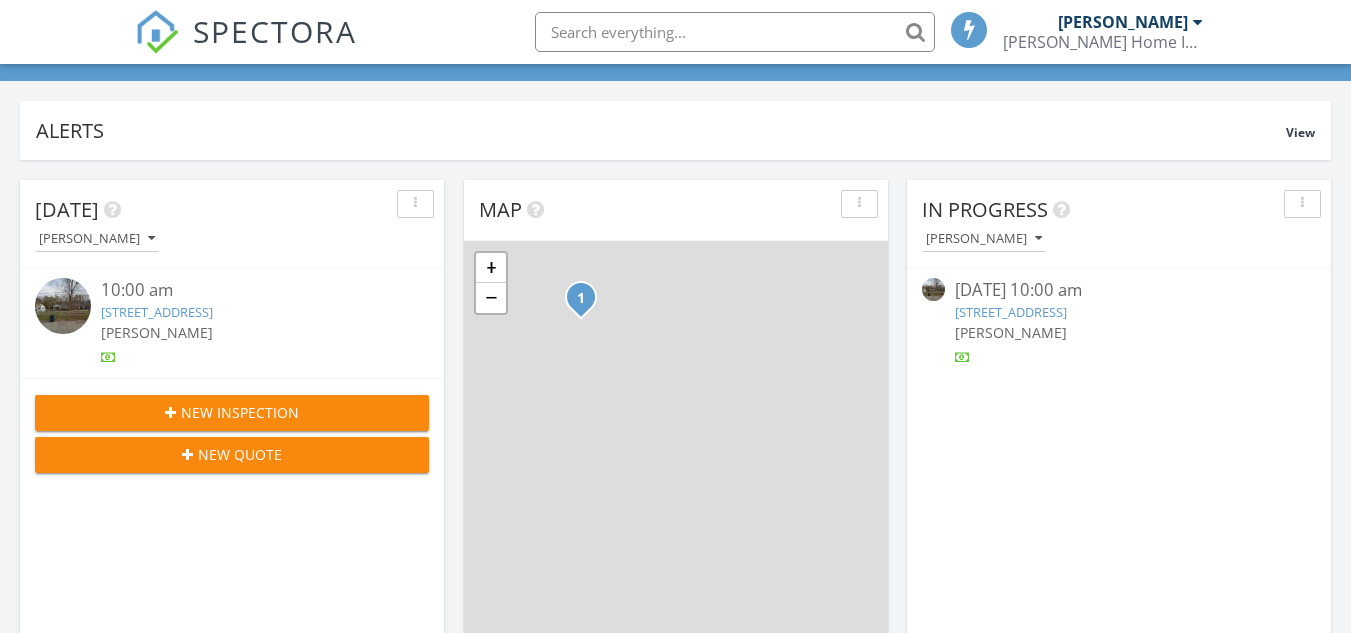 click on "[PERSON_NAME]" at bounding box center (157, 332) 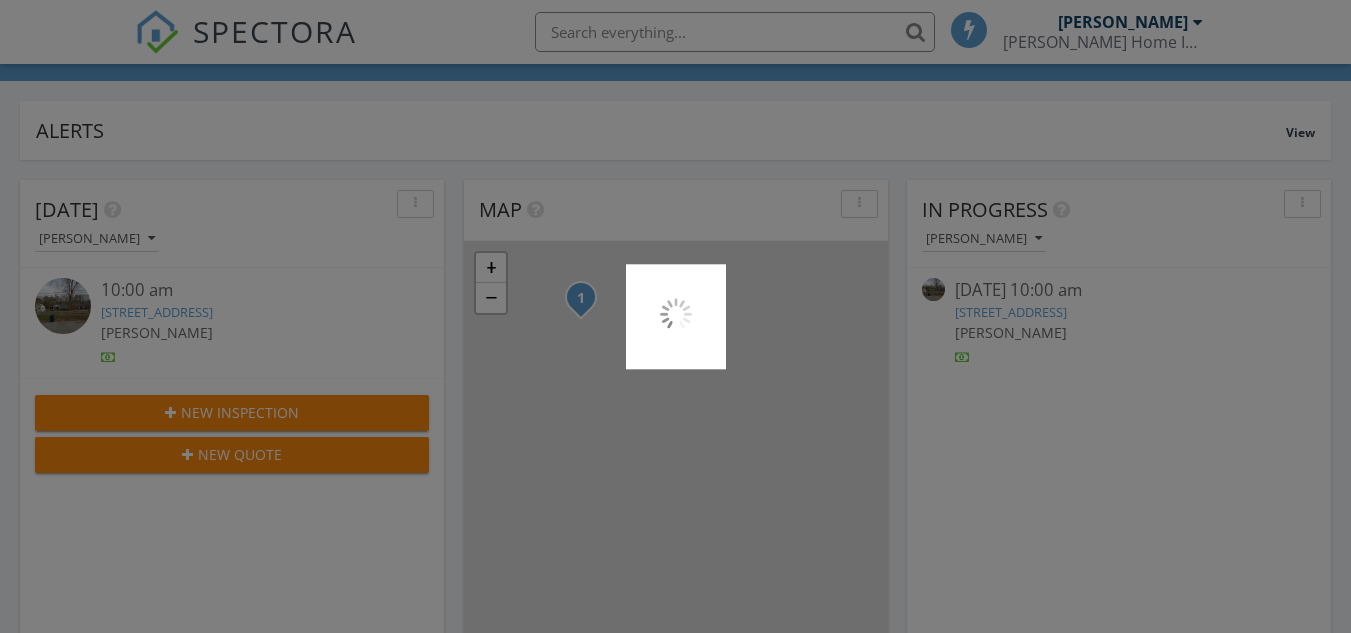 click at bounding box center [675, 316] 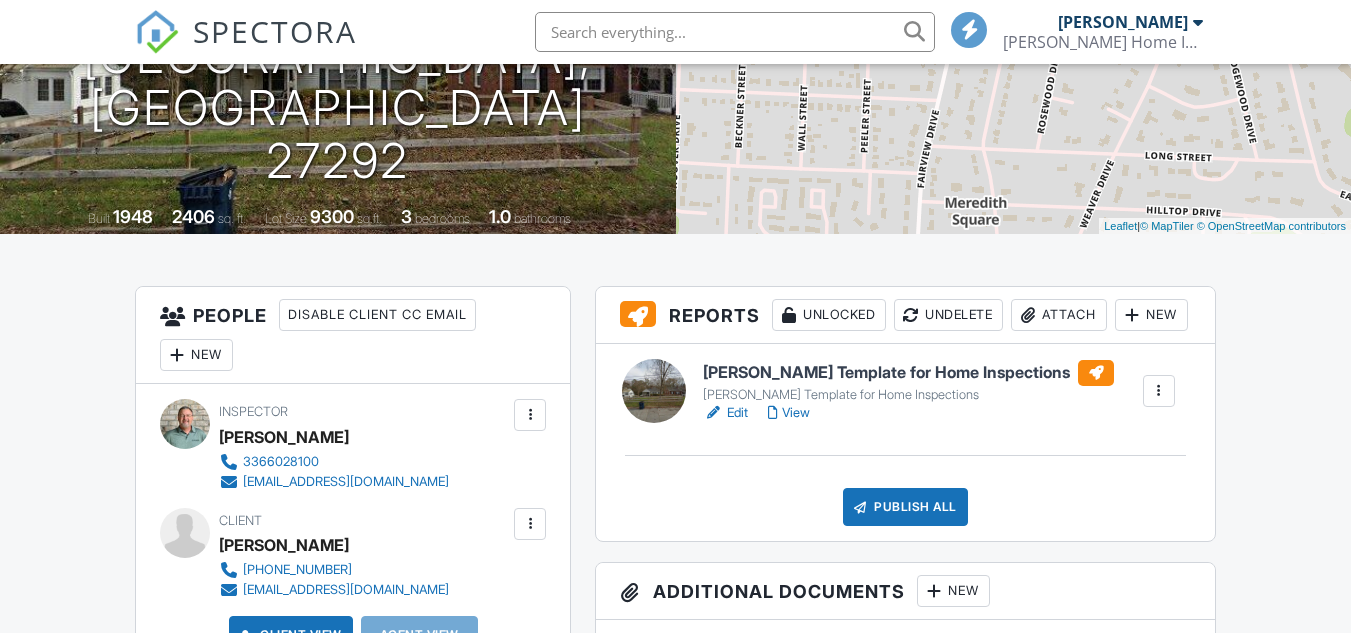 scroll, scrollTop: 300, scrollLeft: 0, axis: vertical 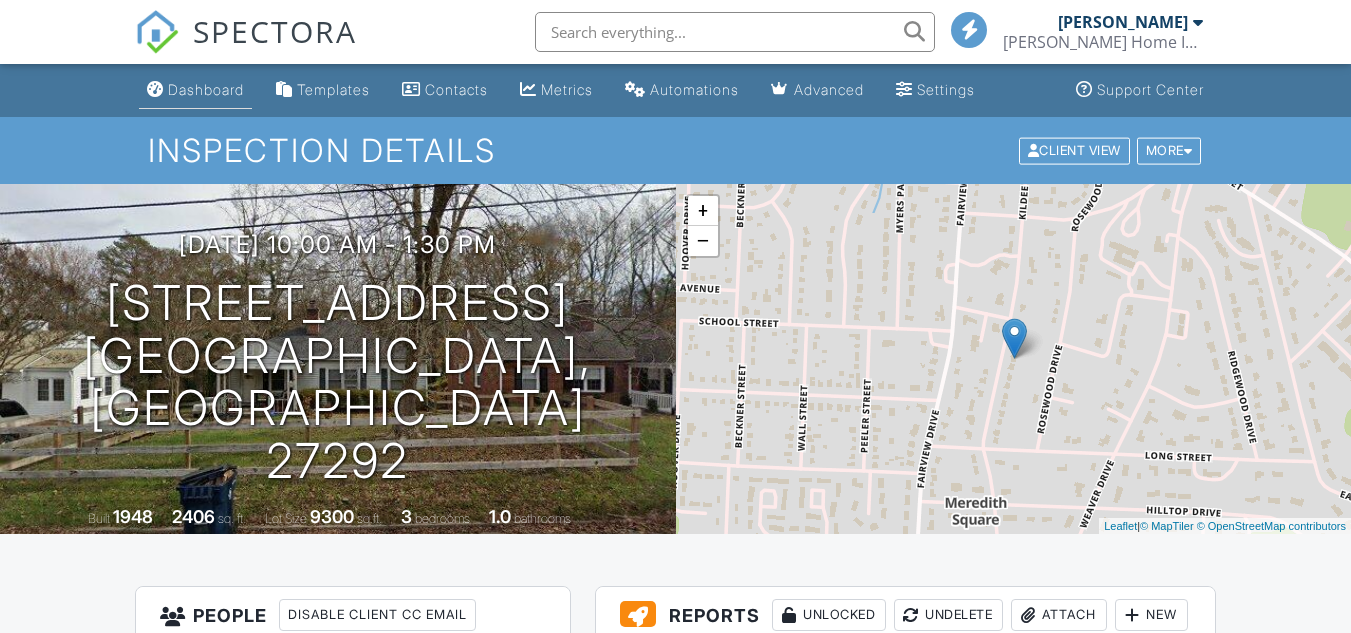 click on "Dashboard" at bounding box center [206, 89] 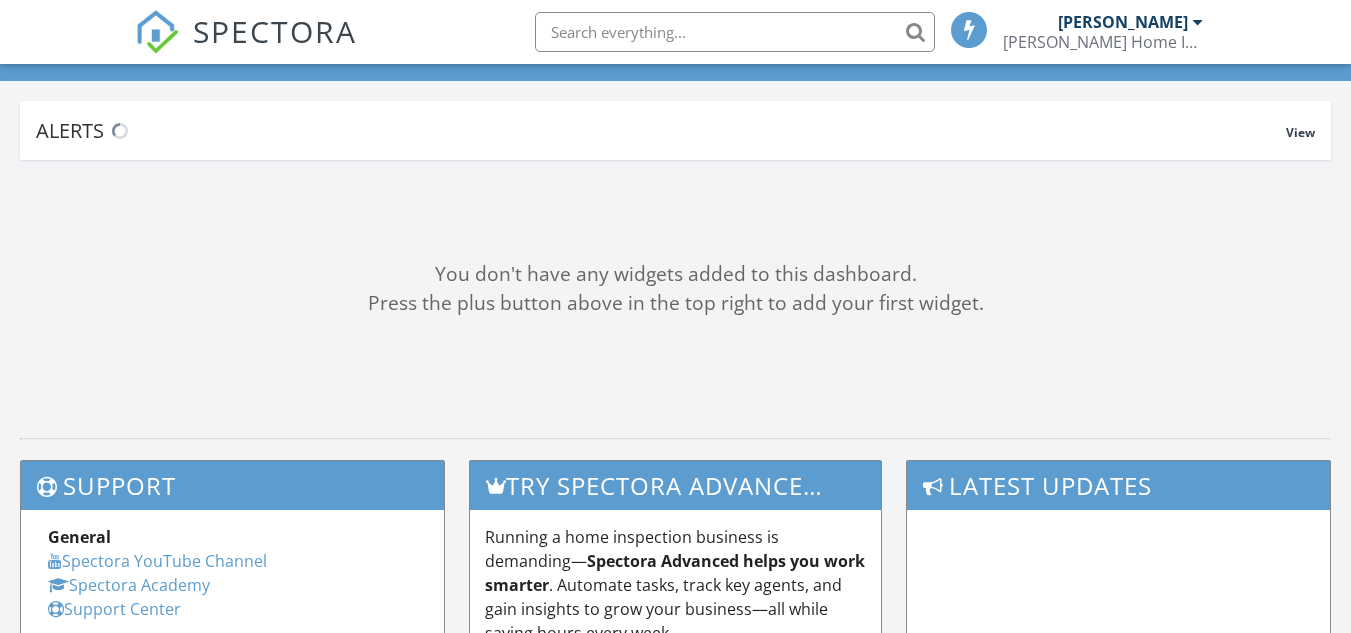 scroll, scrollTop: 200, scrollLeft: 0, axis: vertical 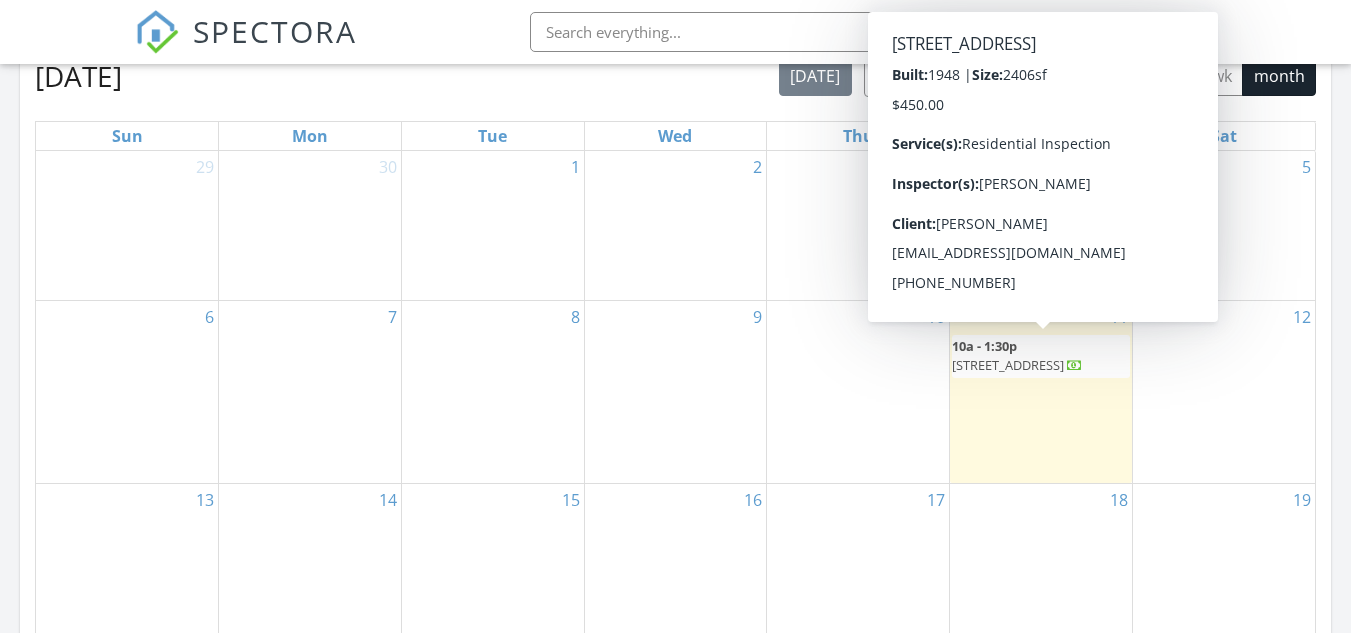 click on "11
10a - 1:30p
607 Kildee Dr , Lexington 27292" at bounding box center [1041, 392] 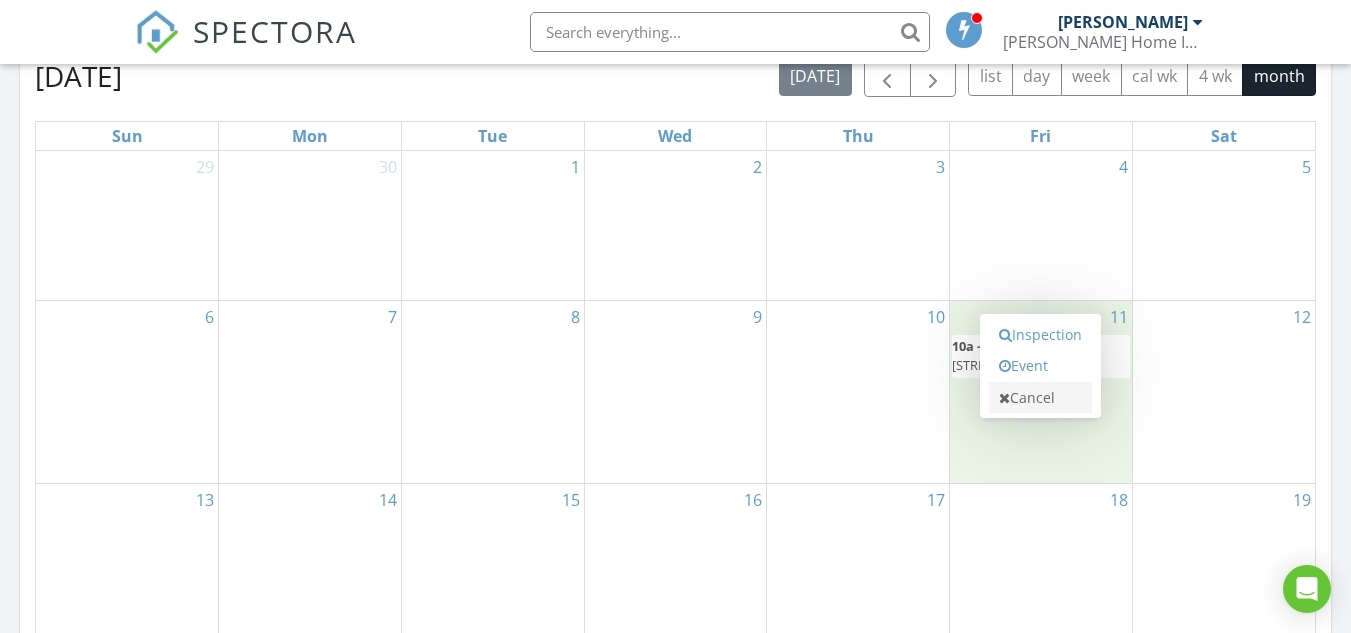 click on "Cancel" at bounding box center (1040, 398) 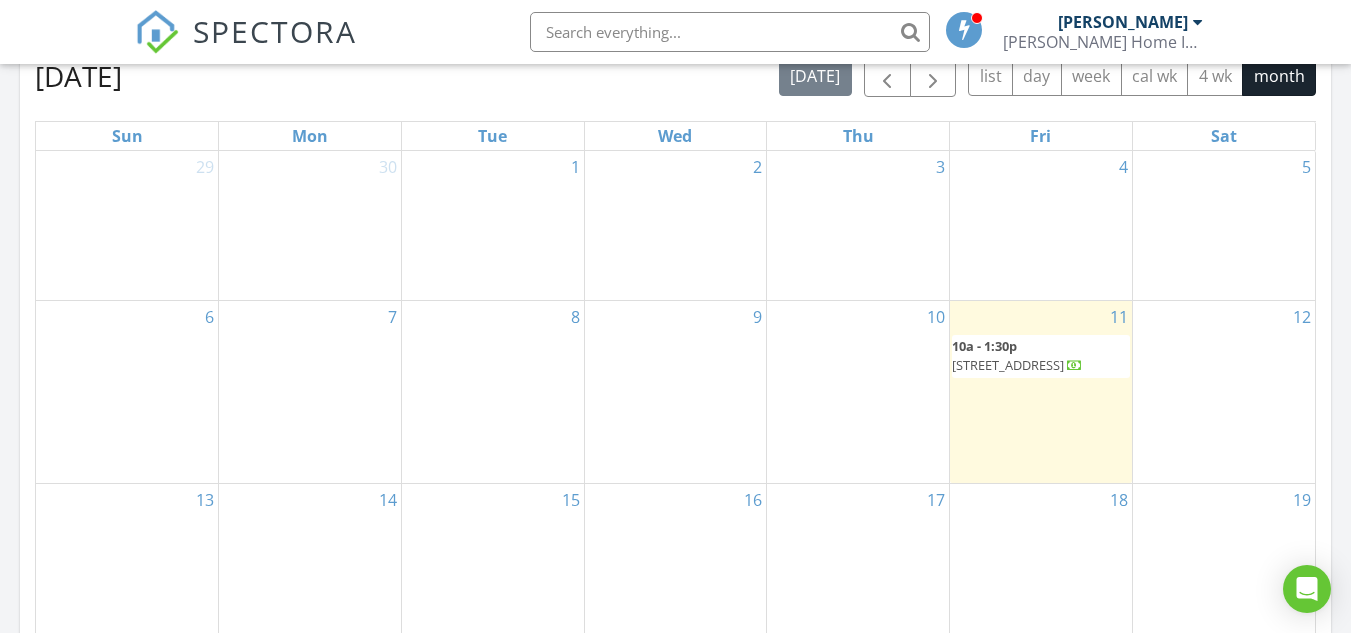 click on "607 Kildee Dr , Lexington 27292" at bounding box center (1008, 365) 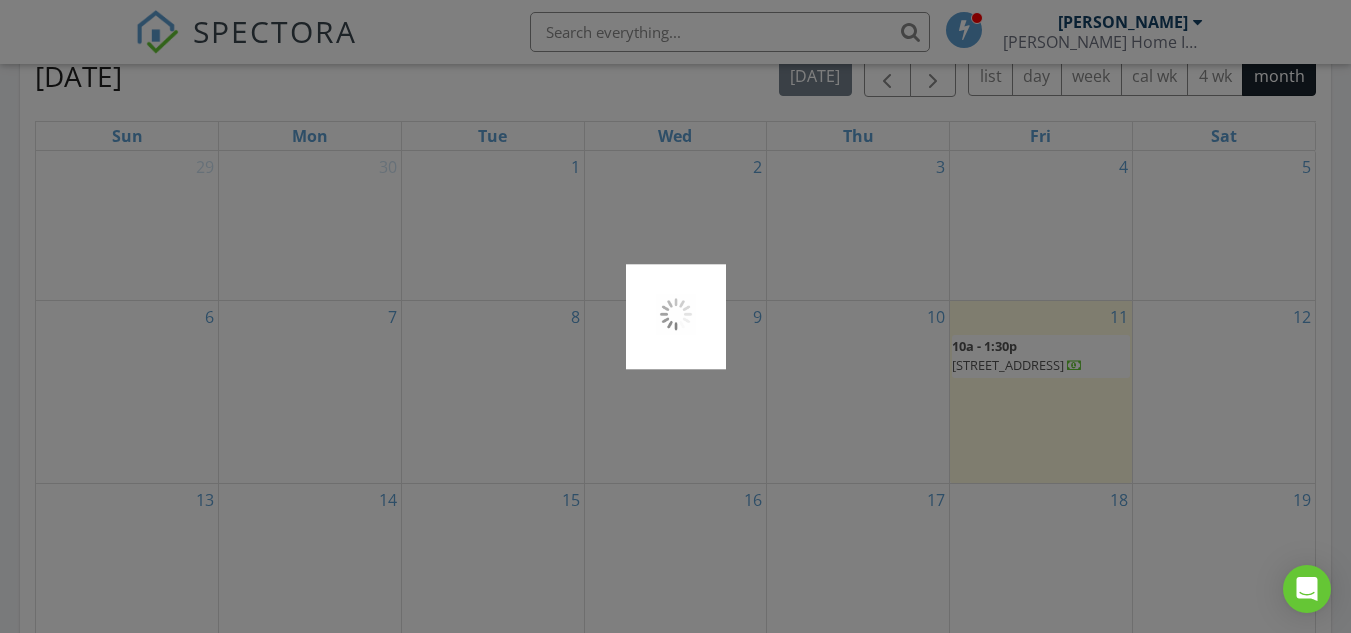 click at bounding box center (675, 316) 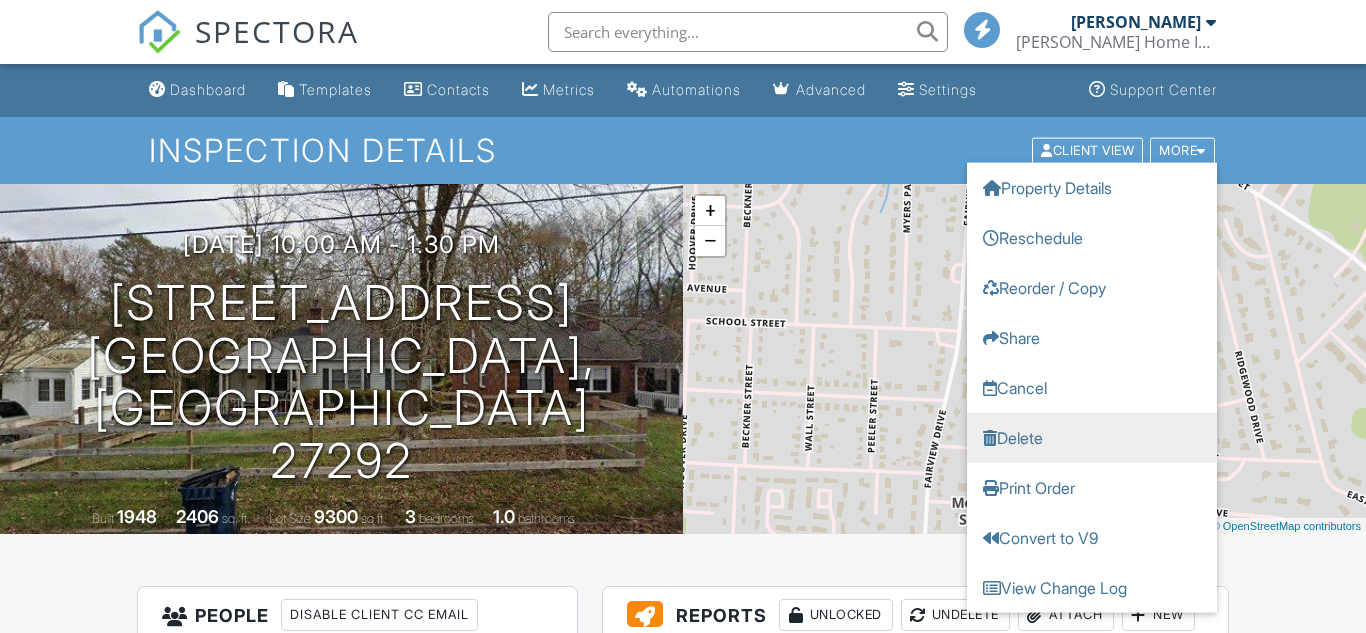 click on "Delete" at bounding box center [1092, 437] 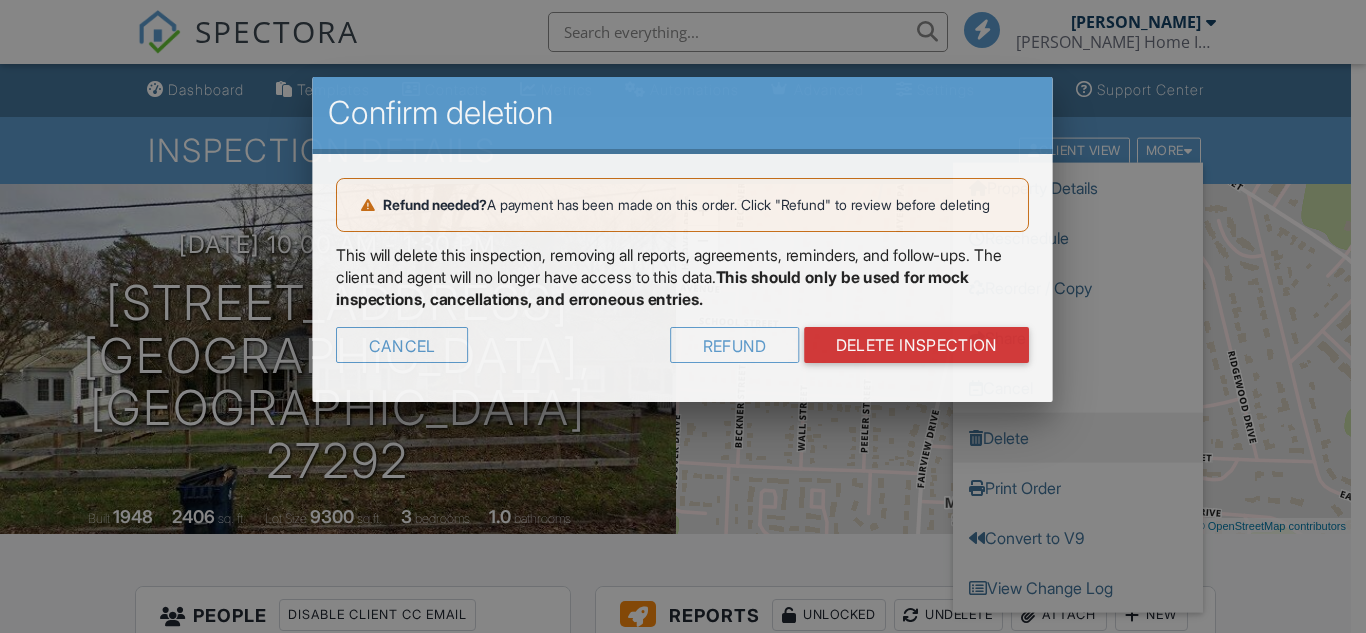 scroll, scrollTop: 0, scrollLeft: 0, axis: both 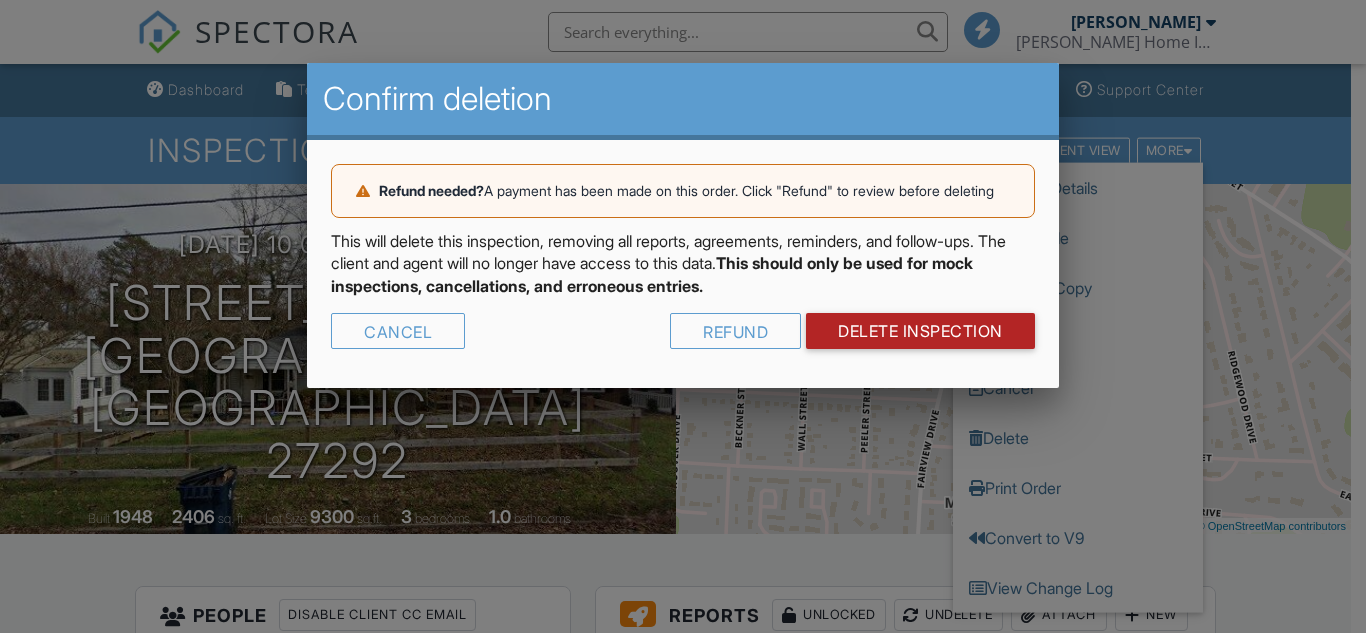 click on "DELETE Inspection" at bounding box center [920, 331] 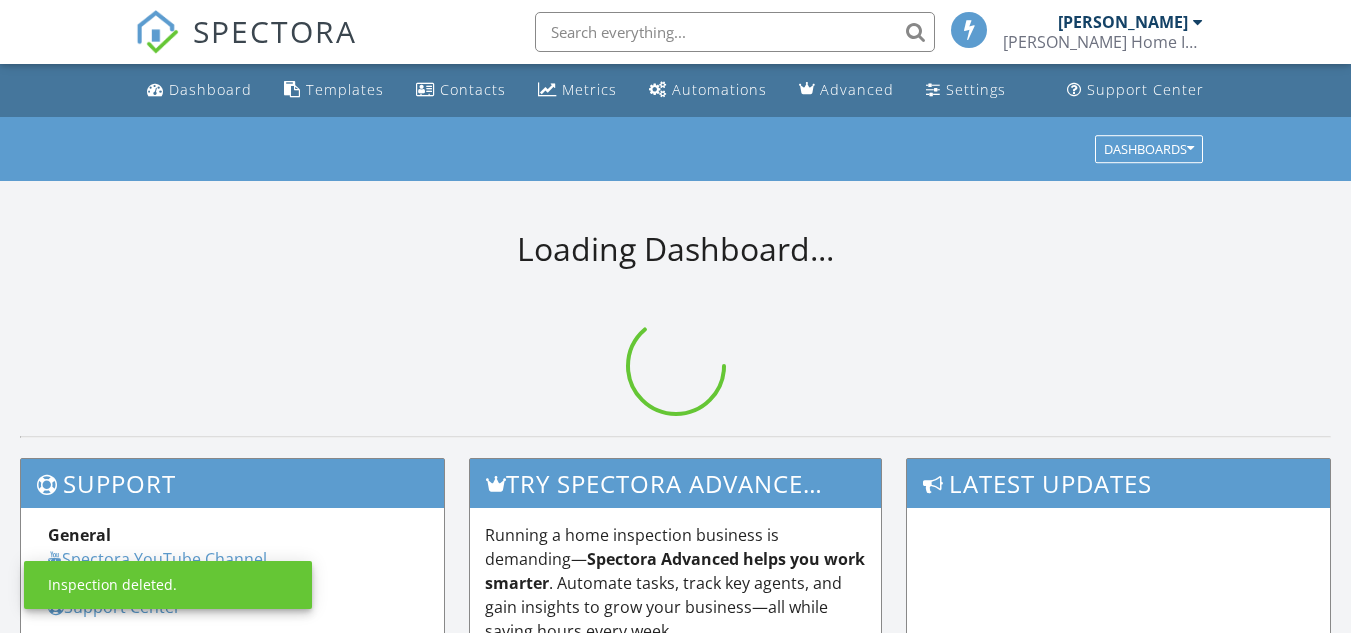 scroll, scrollTop: 0, scrollLeft: 0, axis: both 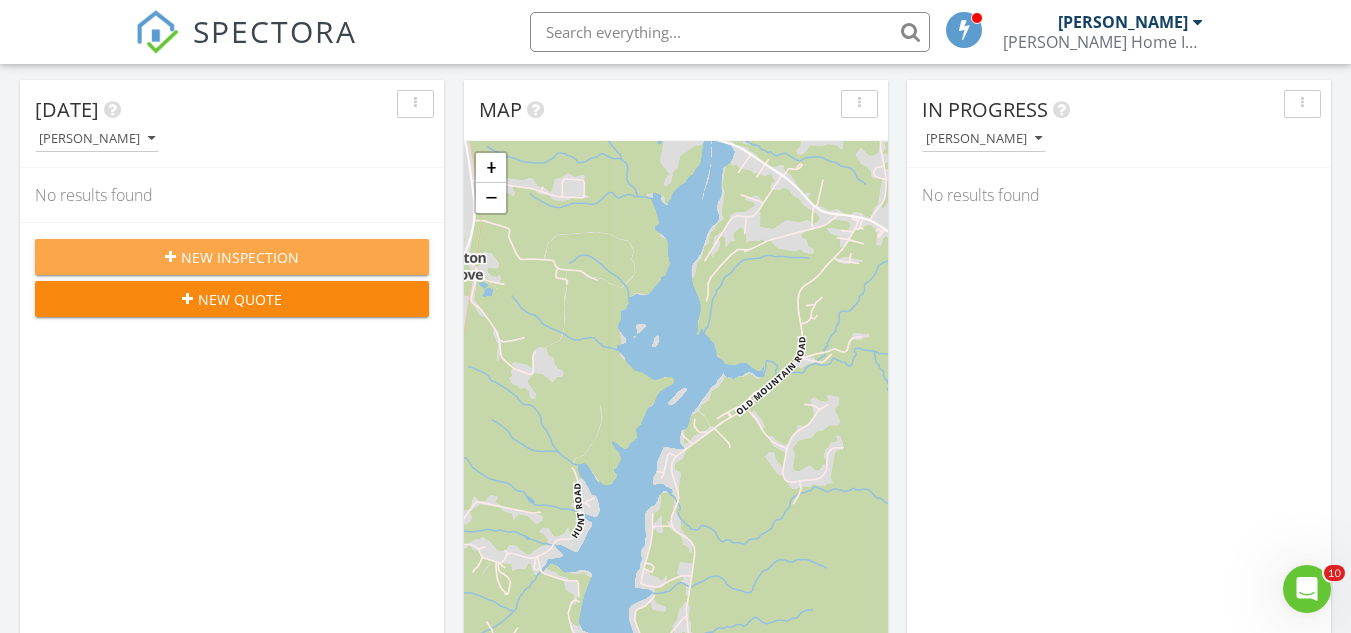 click on "New Inspection" at bounding box center (232, 257) 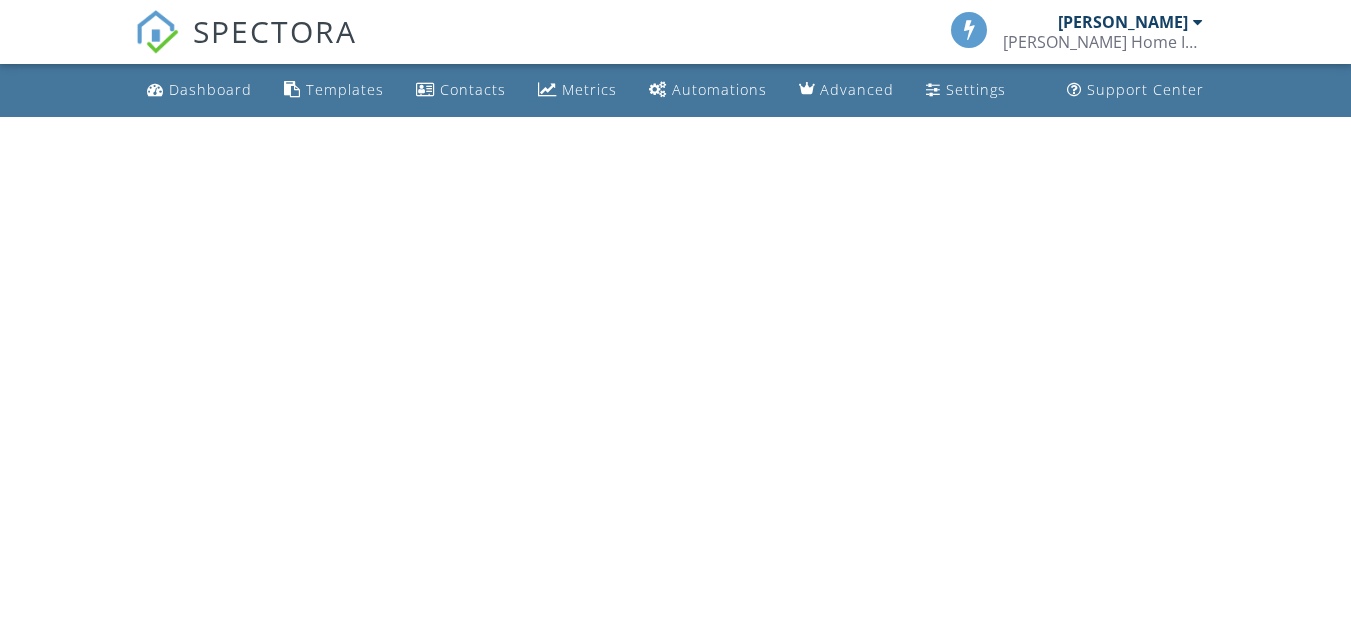 scroll, scrollTop: 0, scrollLeft: 0, axis: both 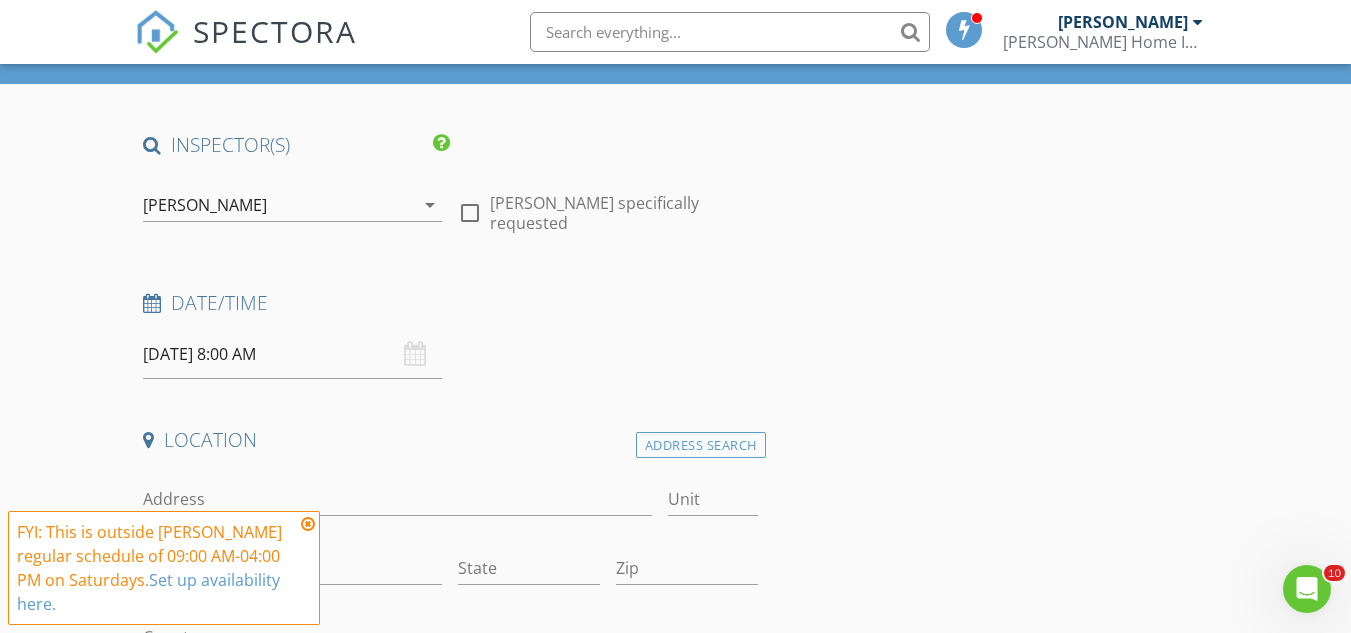 click at bounding box center (308, 524) 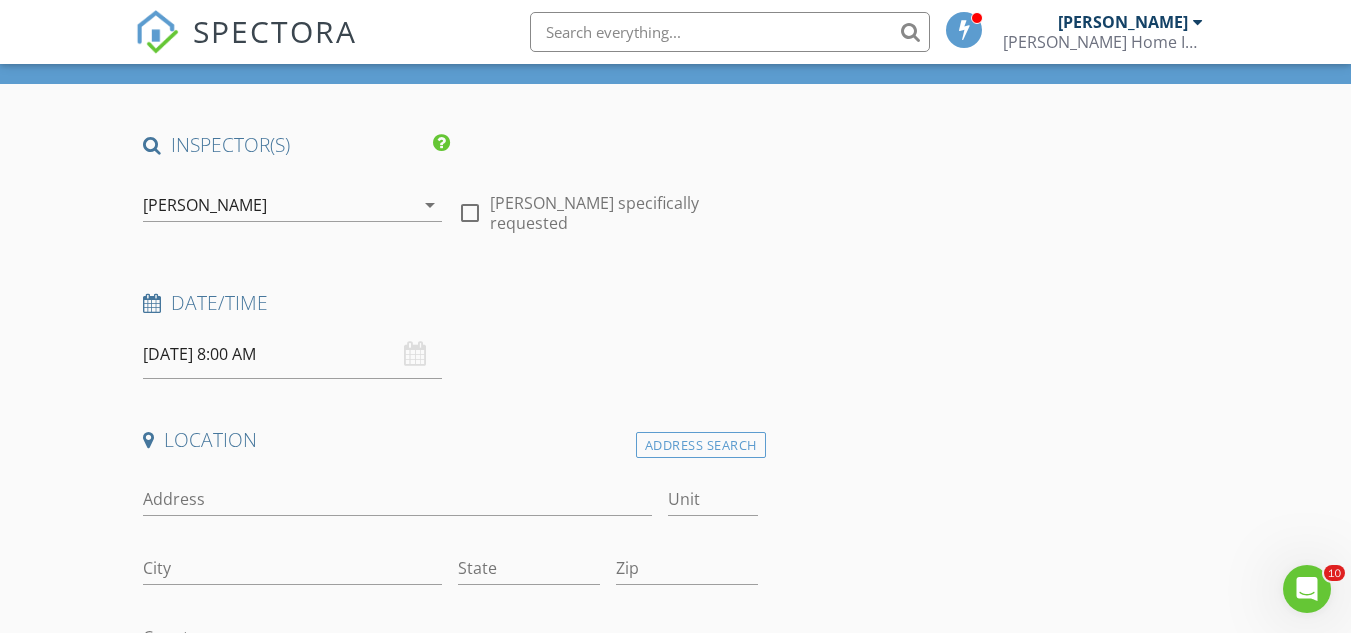 click on "07/12/2025 8:00 AM" at bounding box center (292, 354) 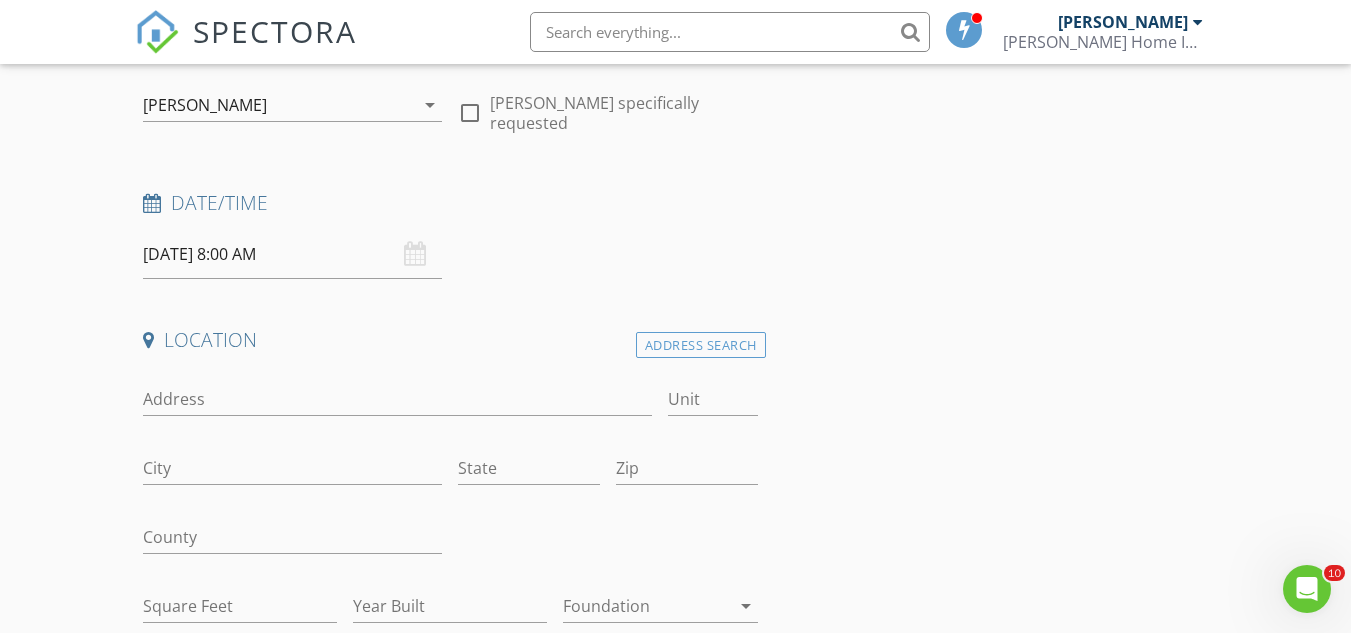 click at bounding box center [152, 203] 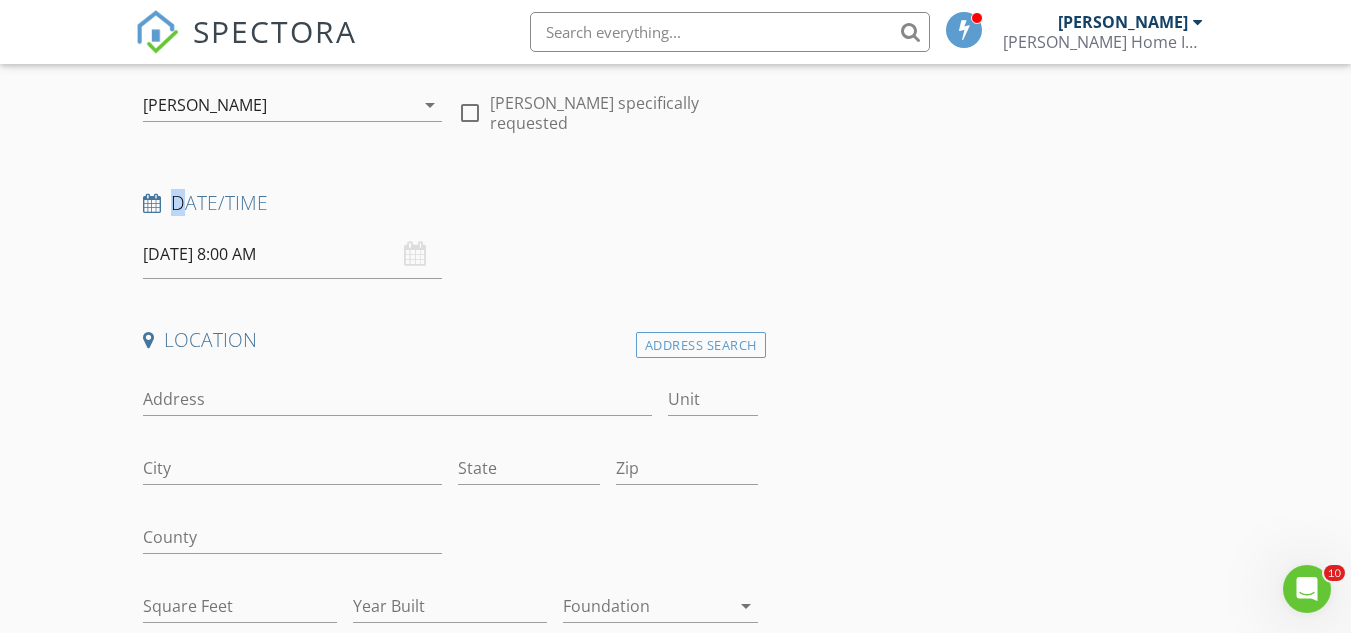 click at bounding box center [152, 203] 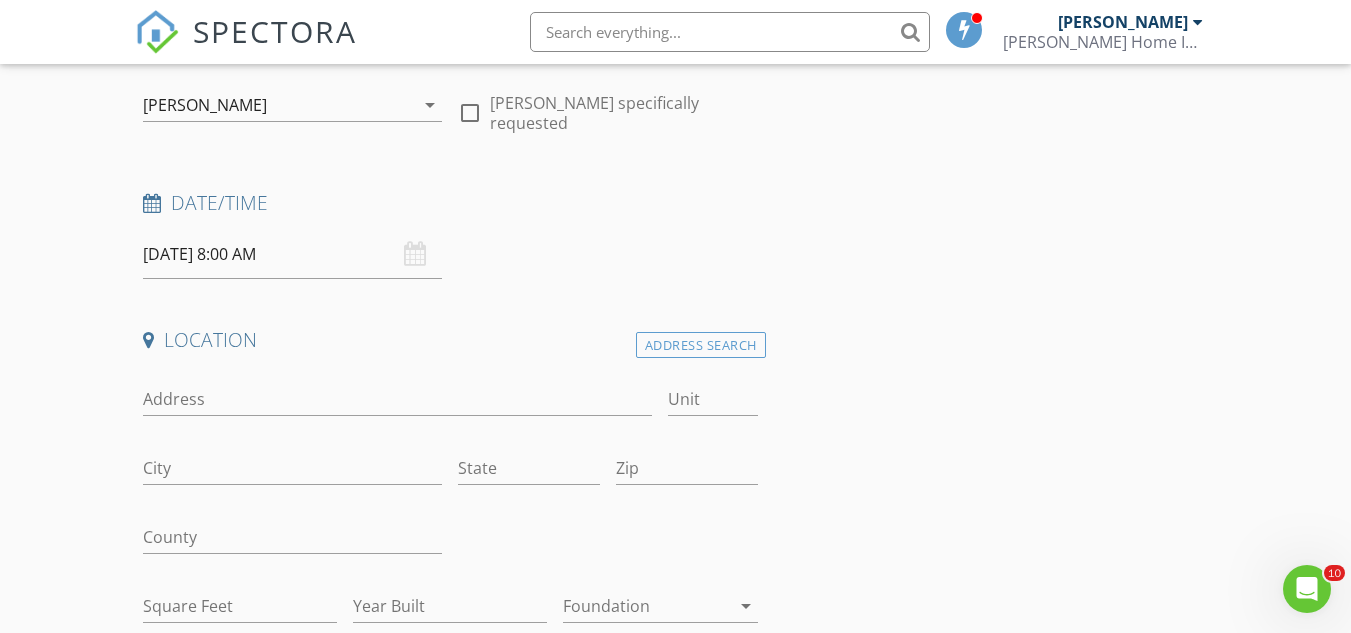 click on "07/12/2025 8:00 AM" at bounding box center [292, 254] 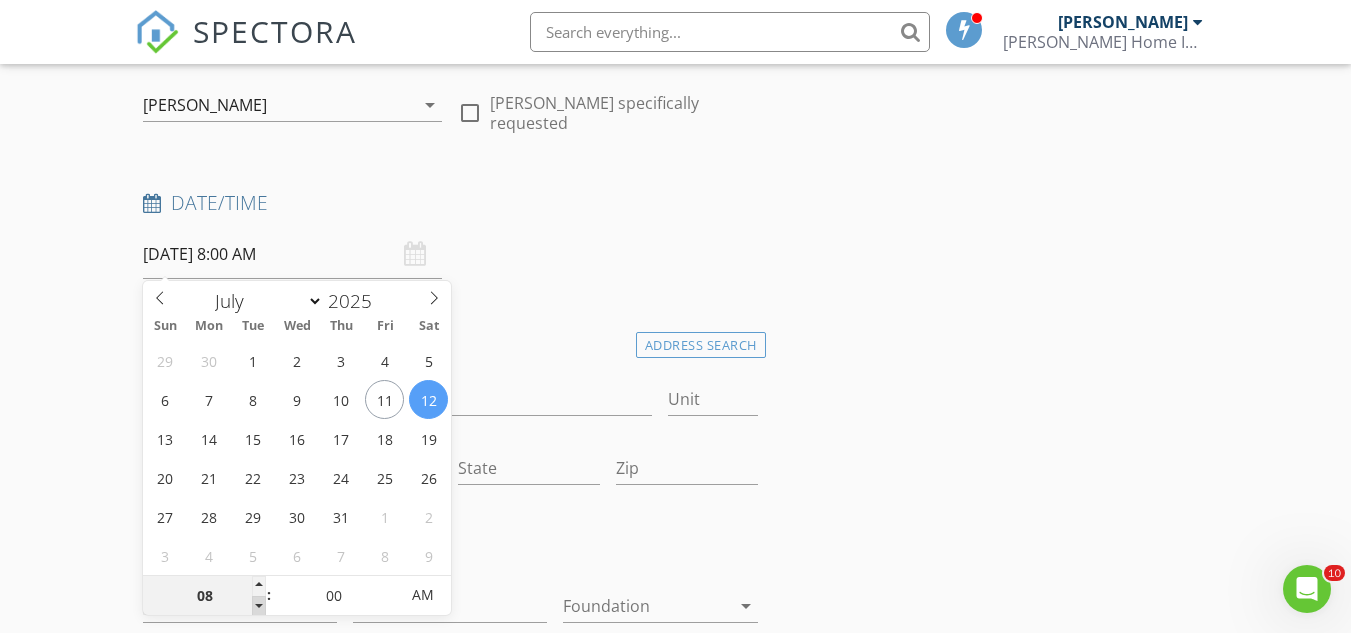 type on "07" 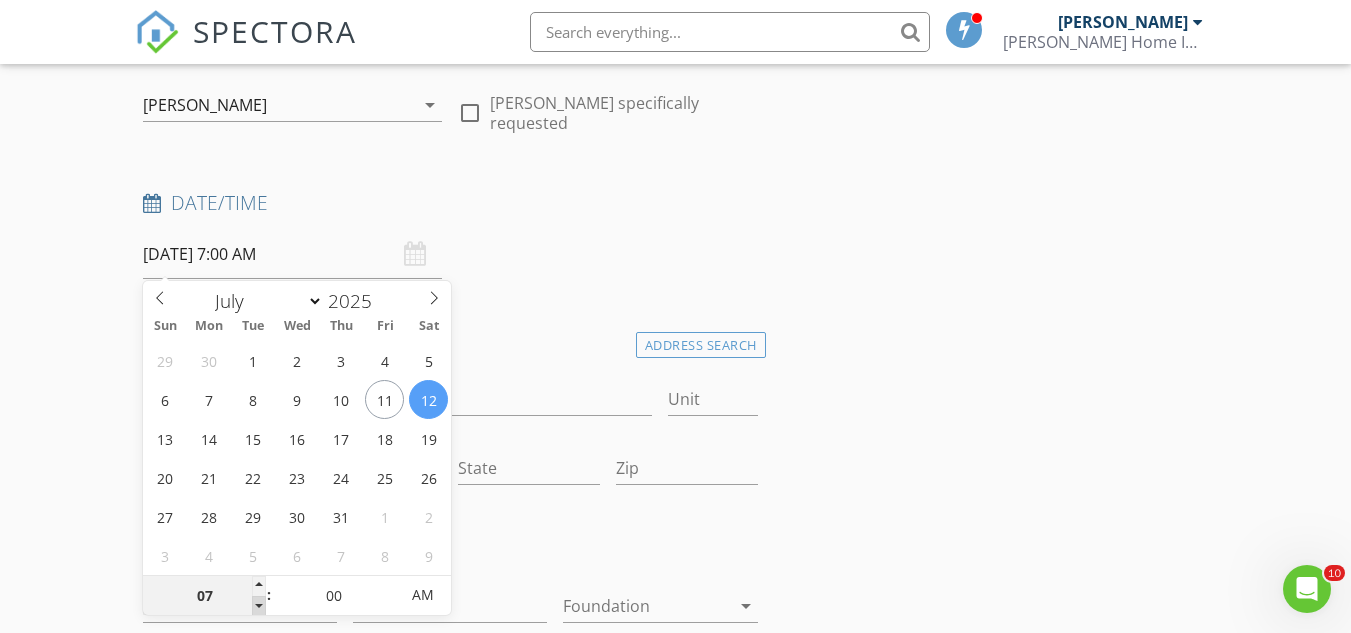 click at bounding box center (259, 606) 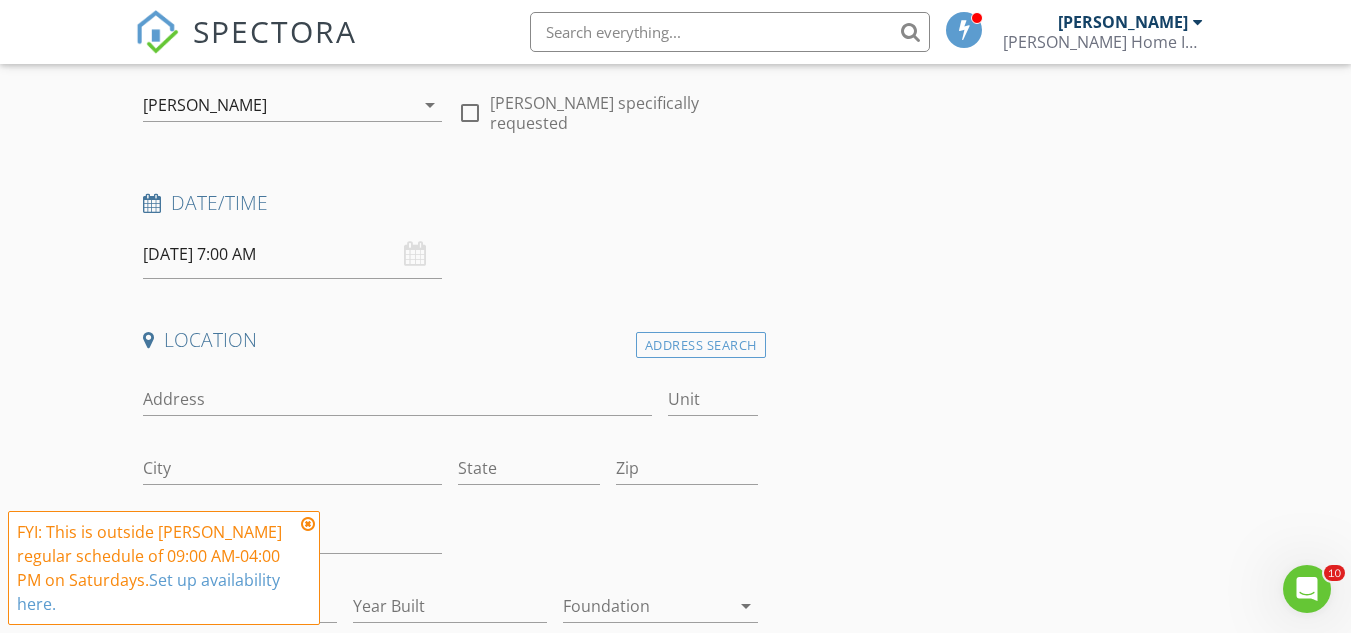 drag, startPoint x: 309, startPoint y: 522, endPoint x: 295, endPoint y: 535, distance: 19.104973 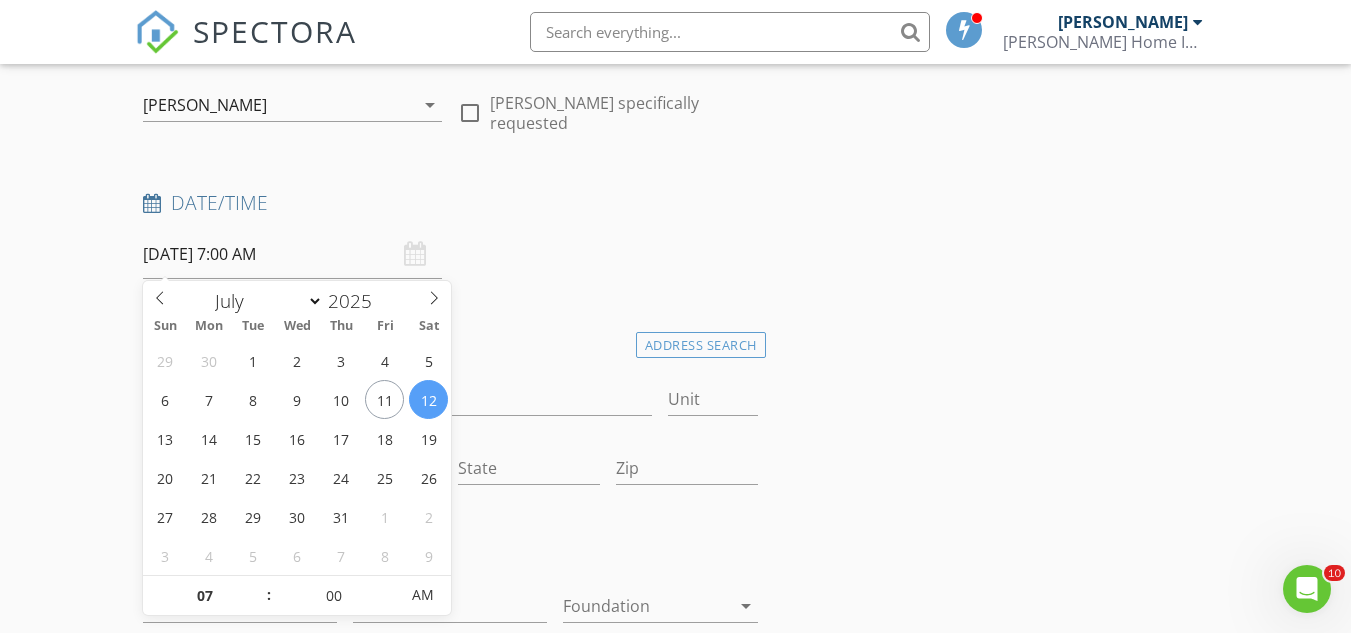 click on "07/12/2025 7:00 AM" at bounding box center [292, 254] 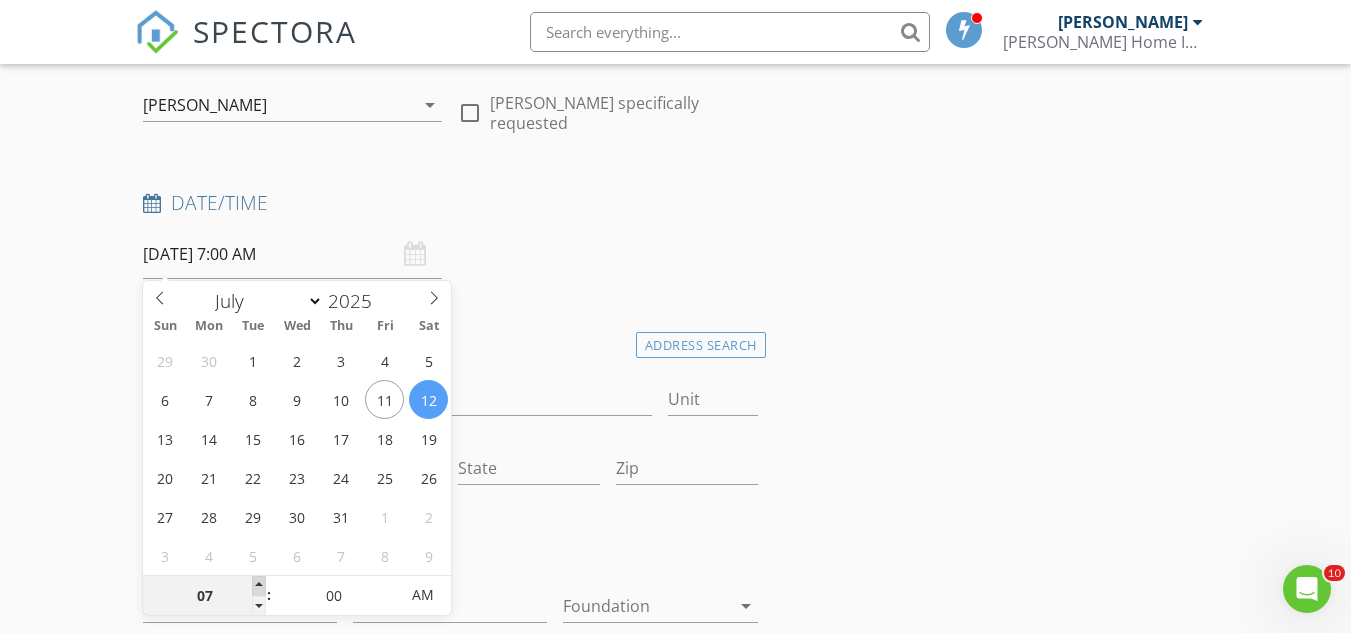 type on "08" 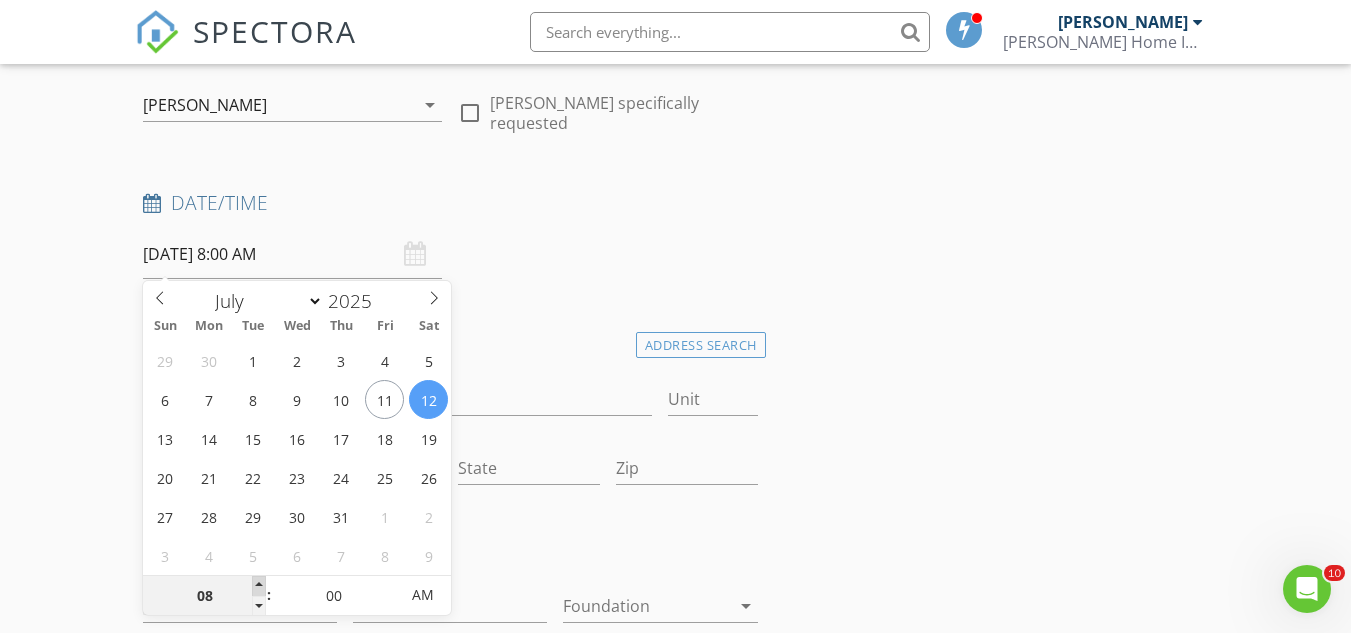 click at bounding box center (259, 586) 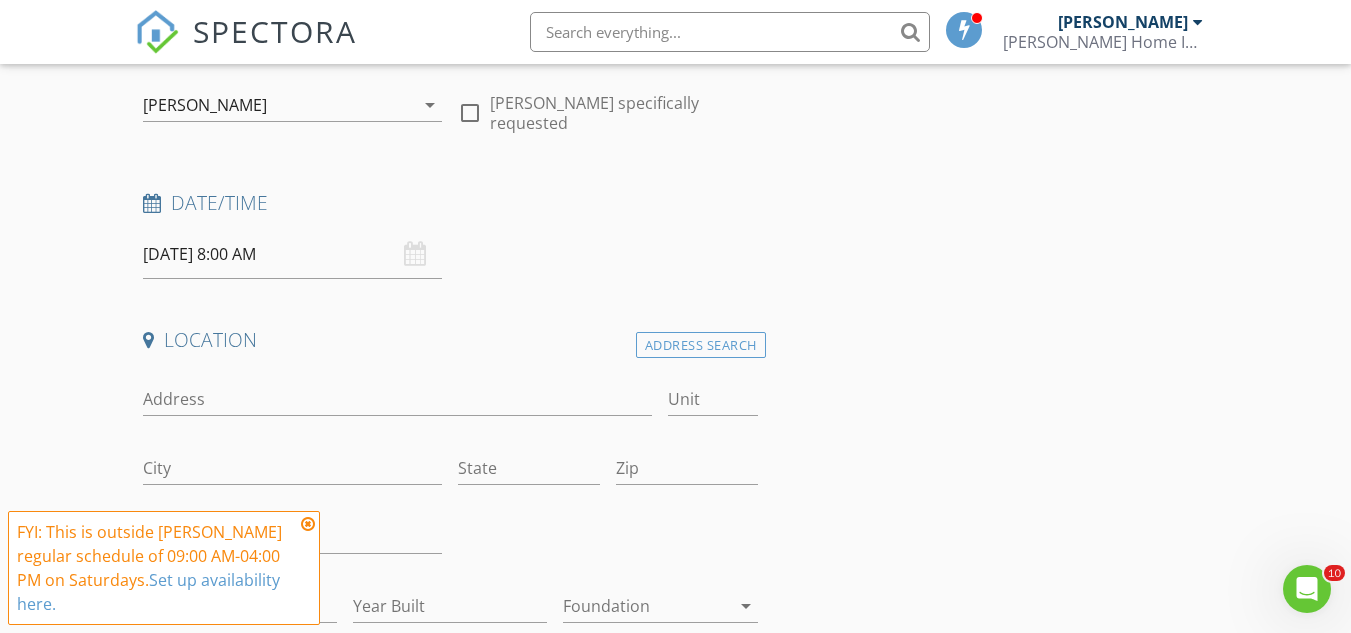 click at bounding box center (308, 524) 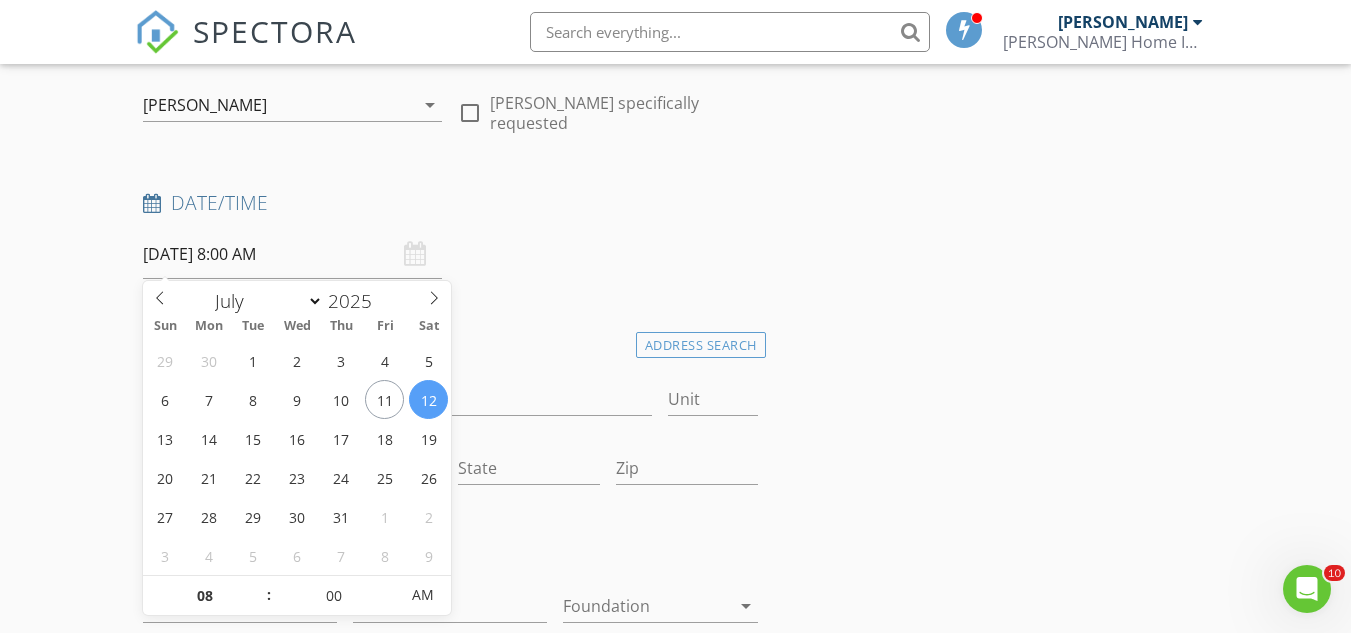click on "07/12/2025 8:00 AM" at bounding box center (292, 254) 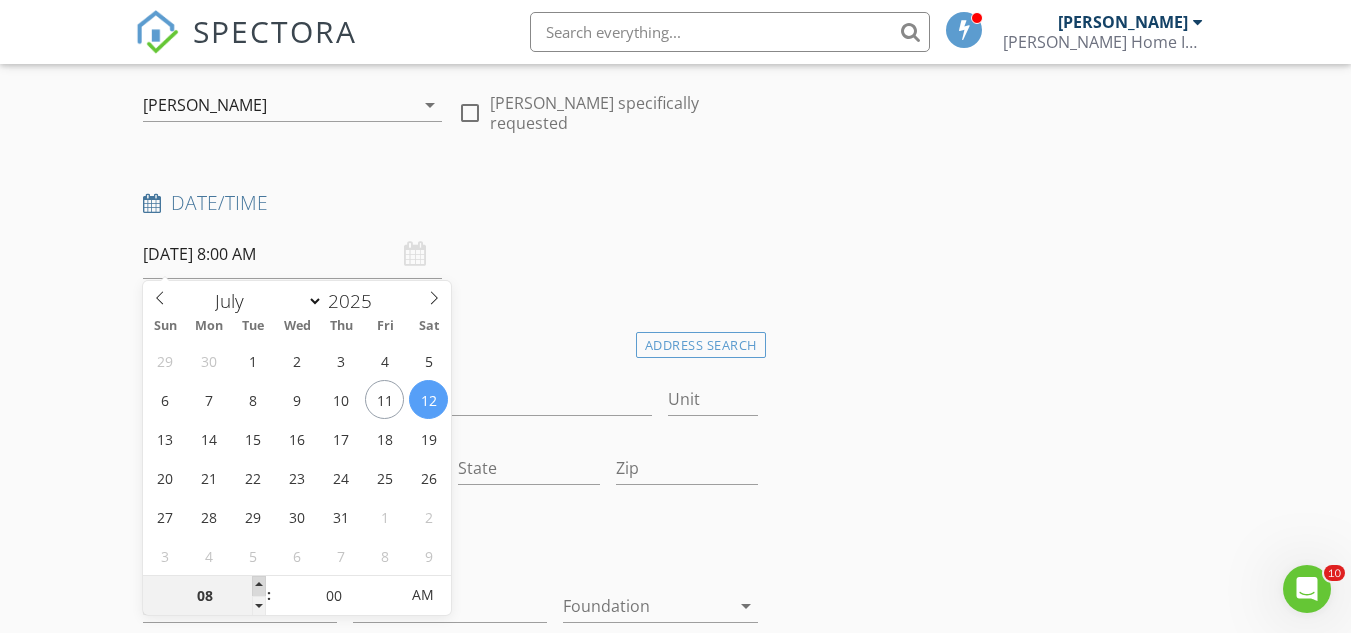 type on "09" 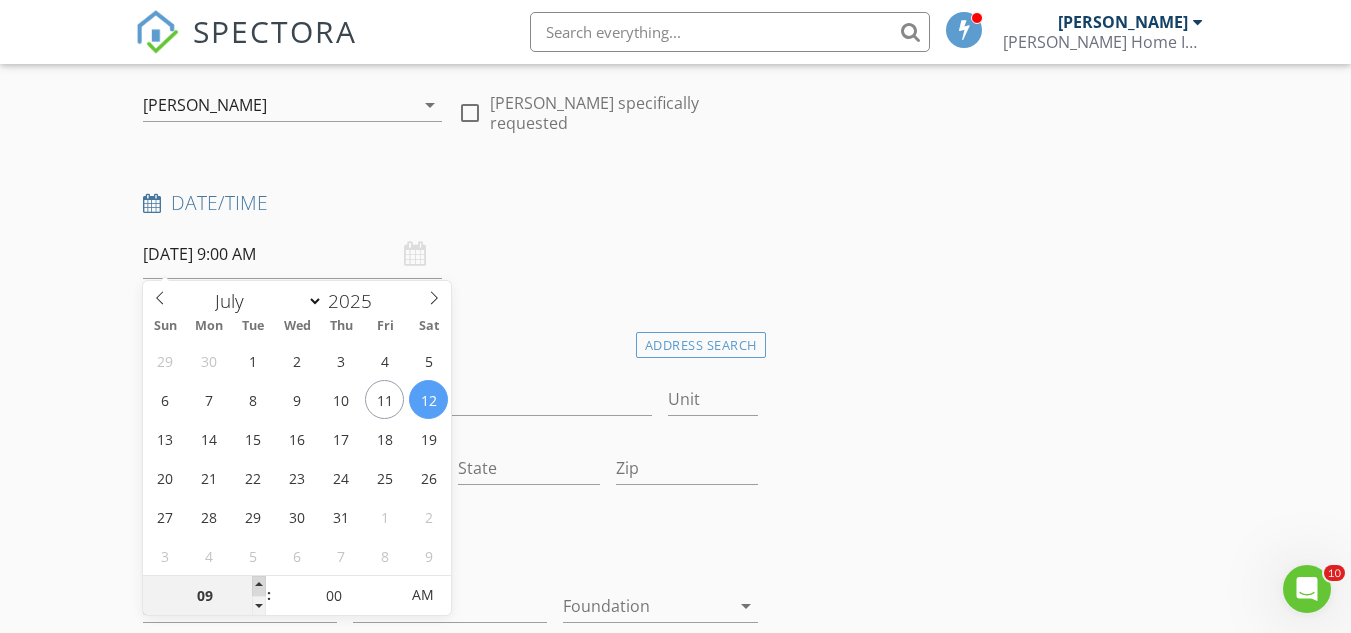 click at bounding box center [259, 586] 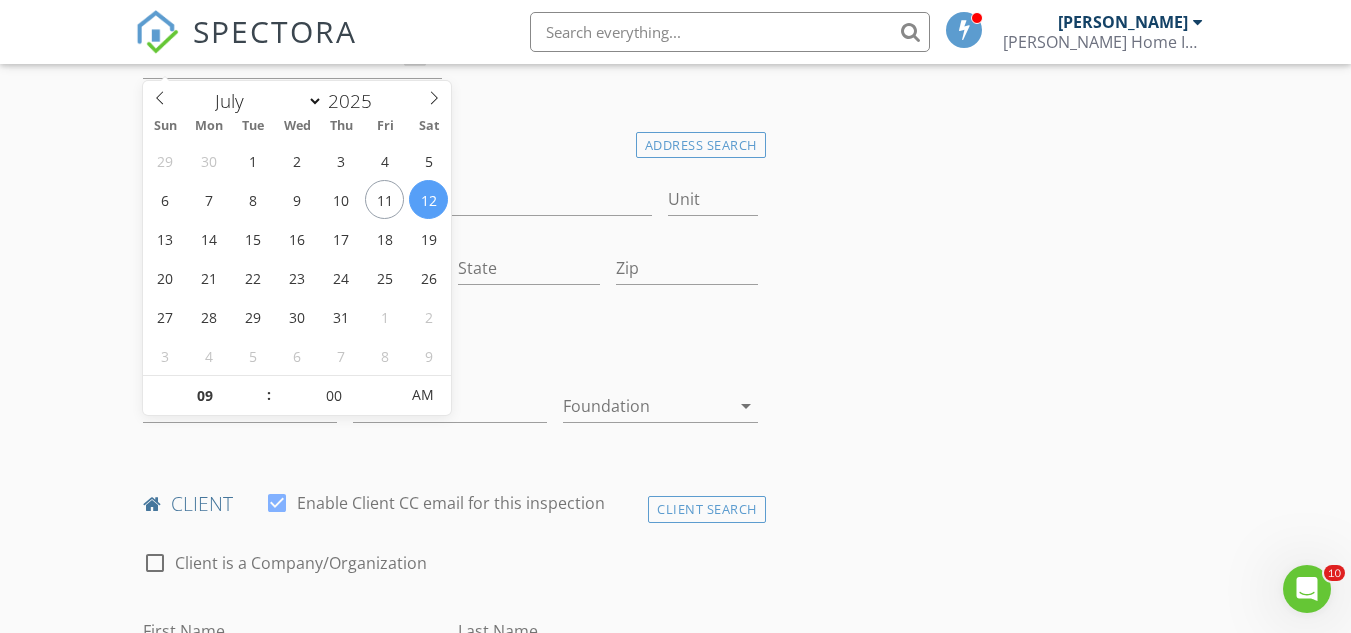 scroll, scrollTop: 600, scrollLeft: 0, axis: vertical 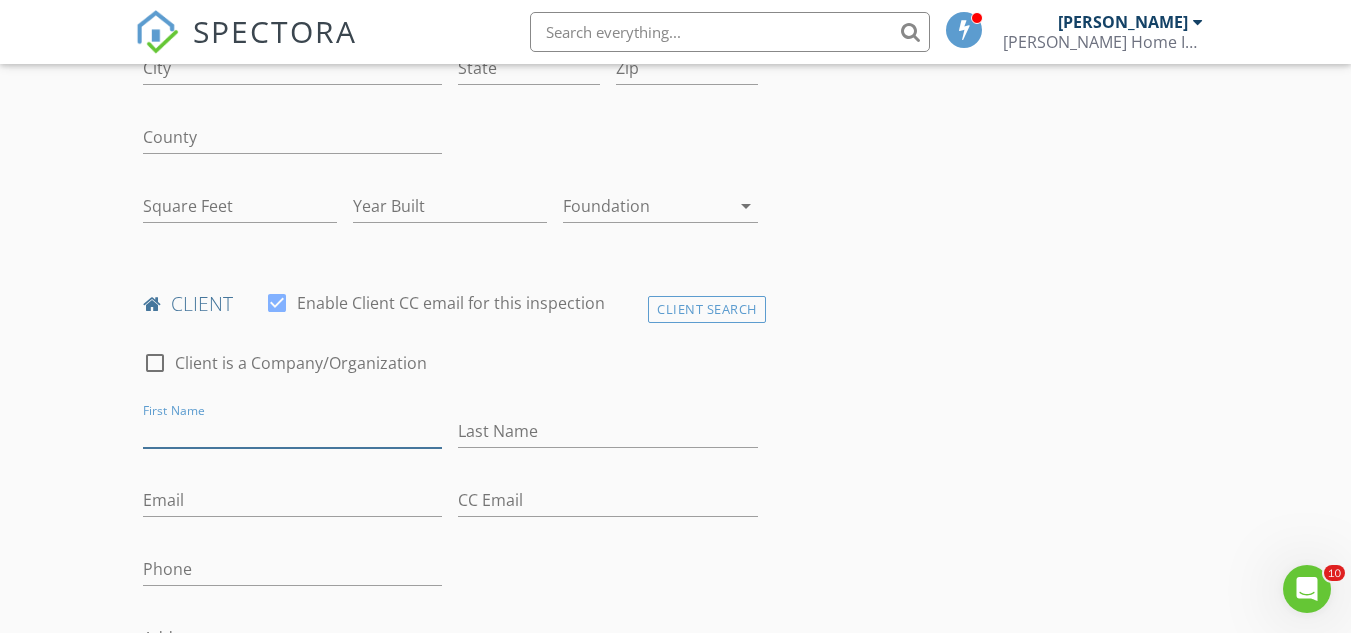 click on "First Name" at bounding box center [292, 431] 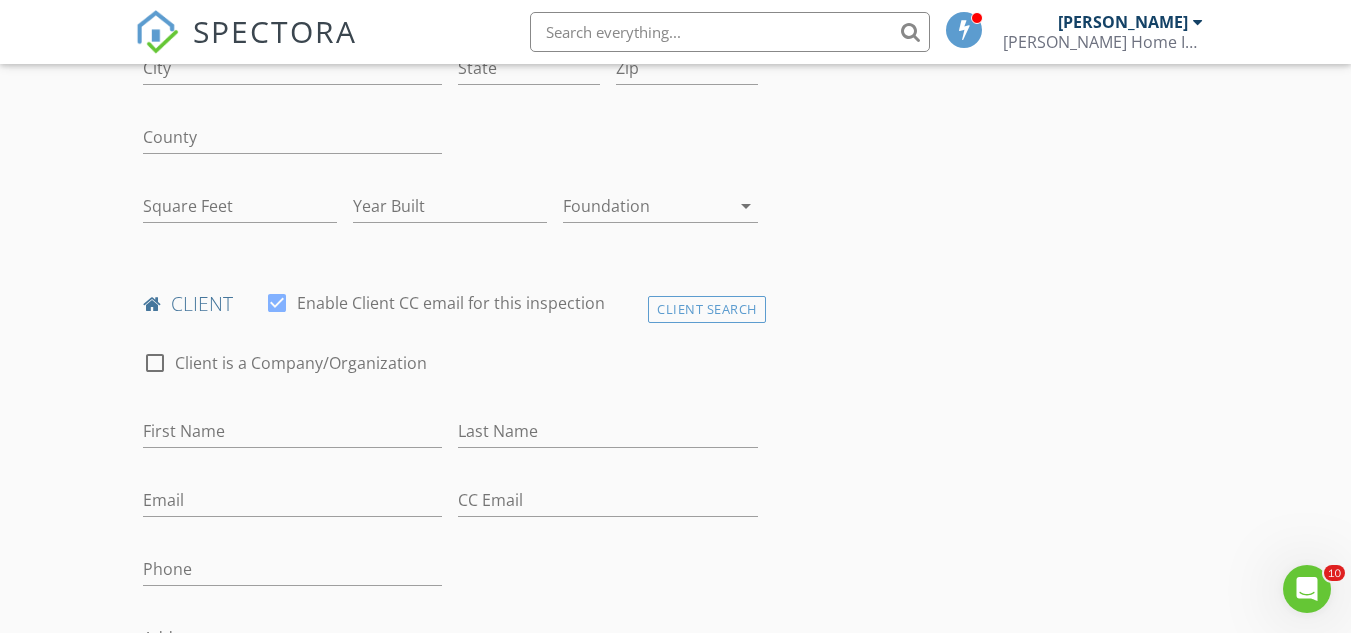 click on "First Name" at bounding box center [292, 435] 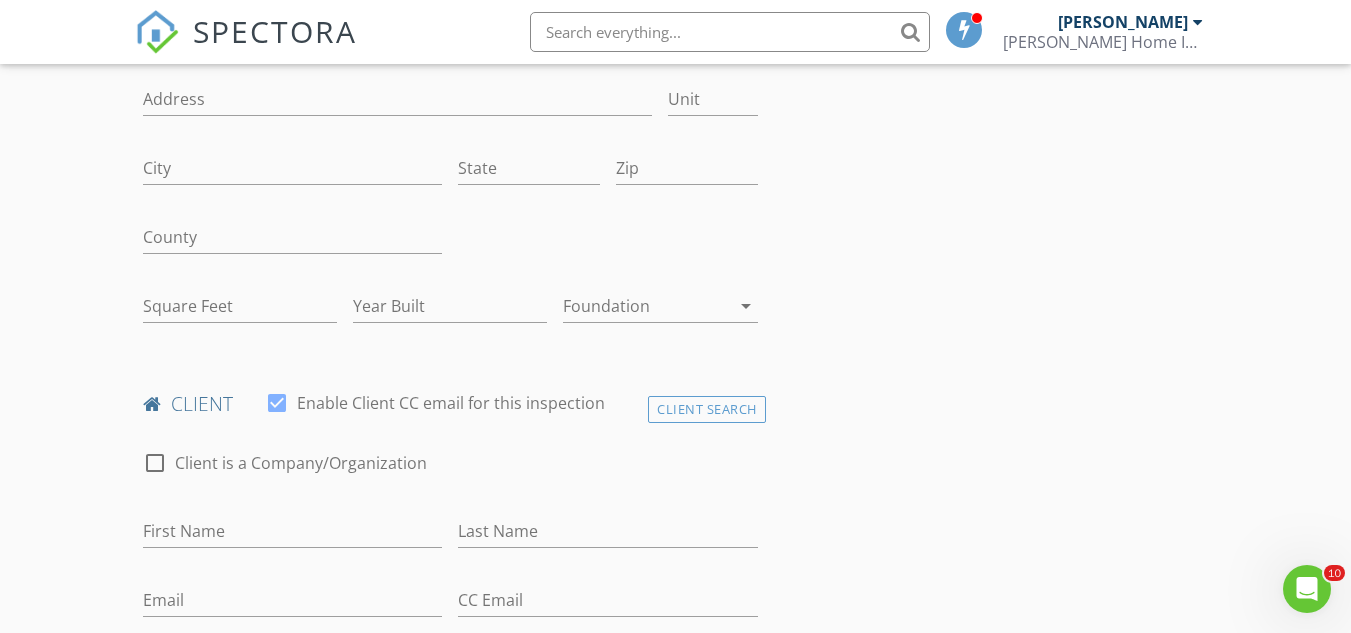 scroll, scrollTop: 400, scrollLeft: 0, axis: vertical 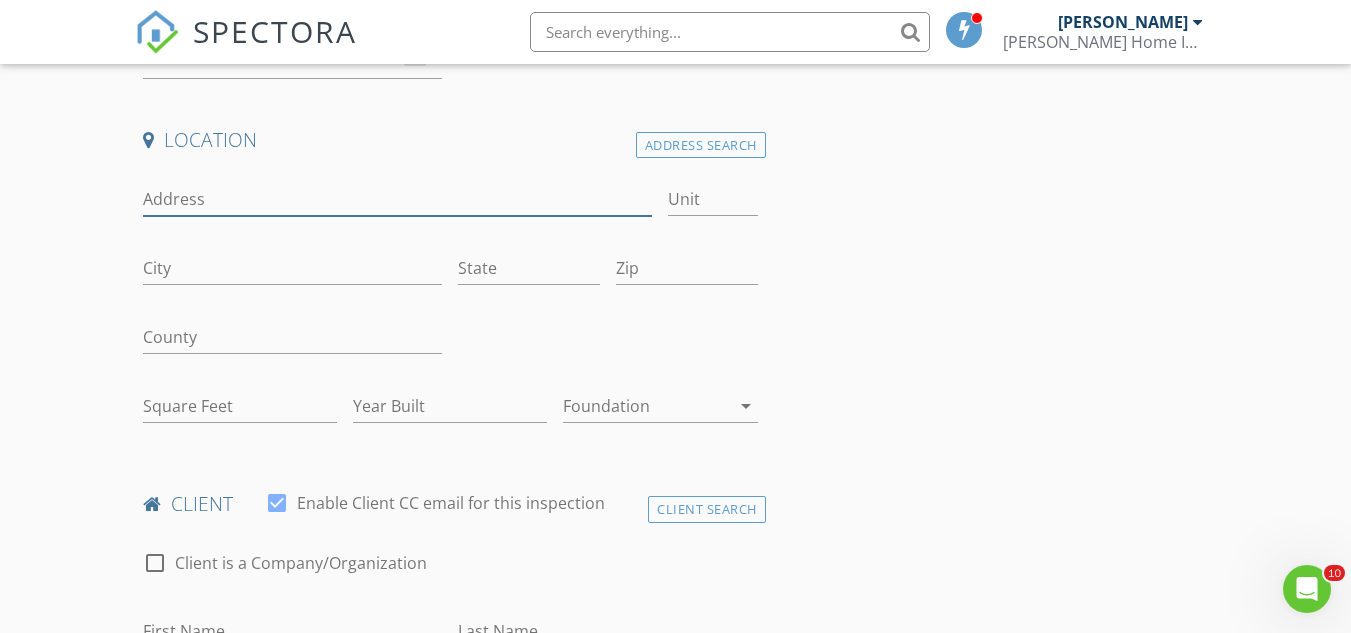 click on "Address" at bounding box center [397, 199] 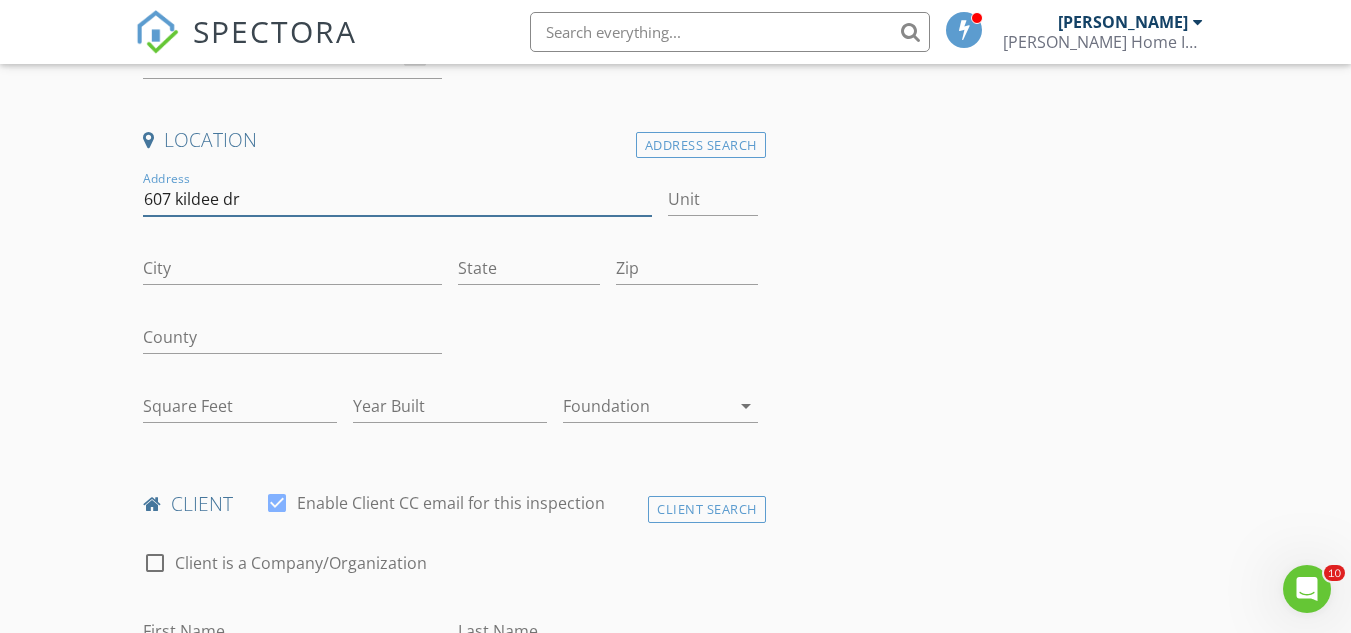 type on "607 kildee dr" 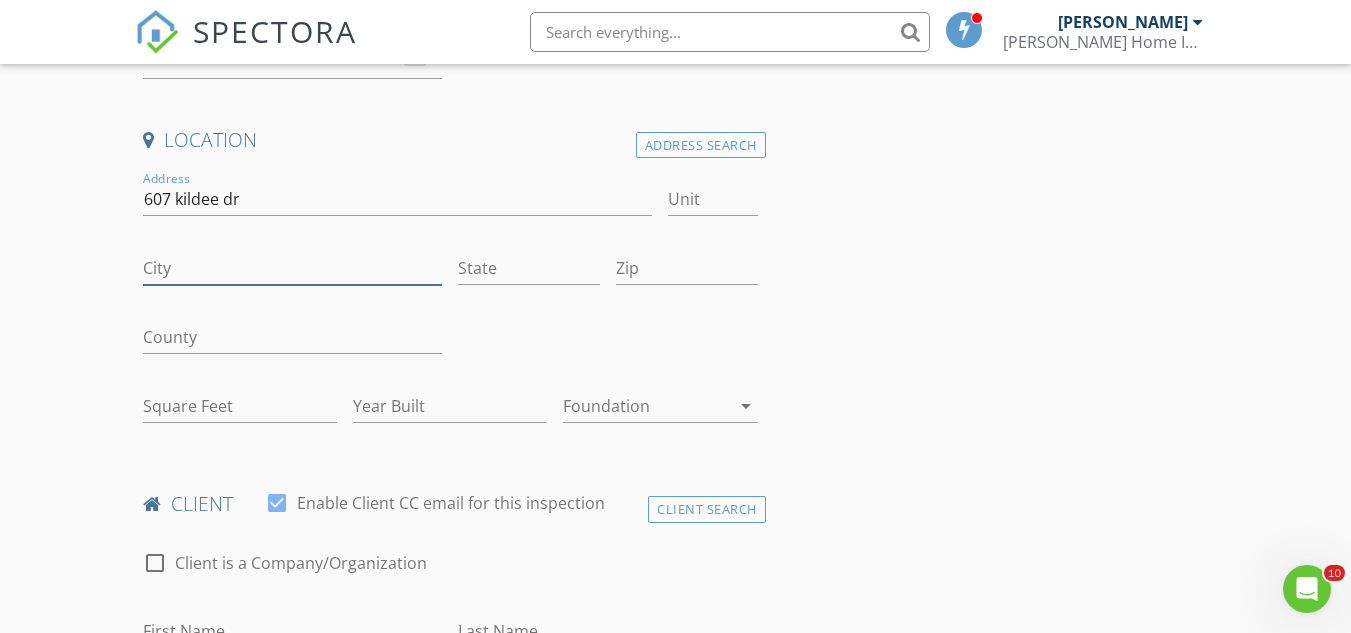 click on "City" at bounding box center [292, 268] 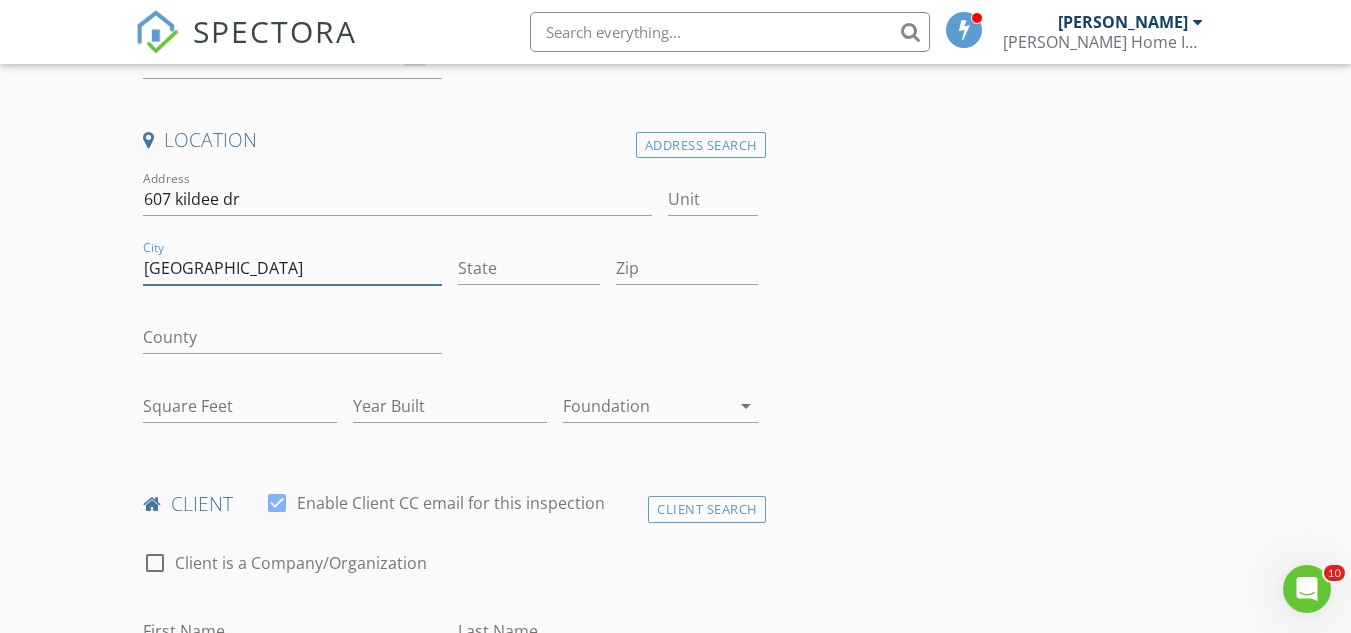type on "[GEOGRAPHIC_DATA]" 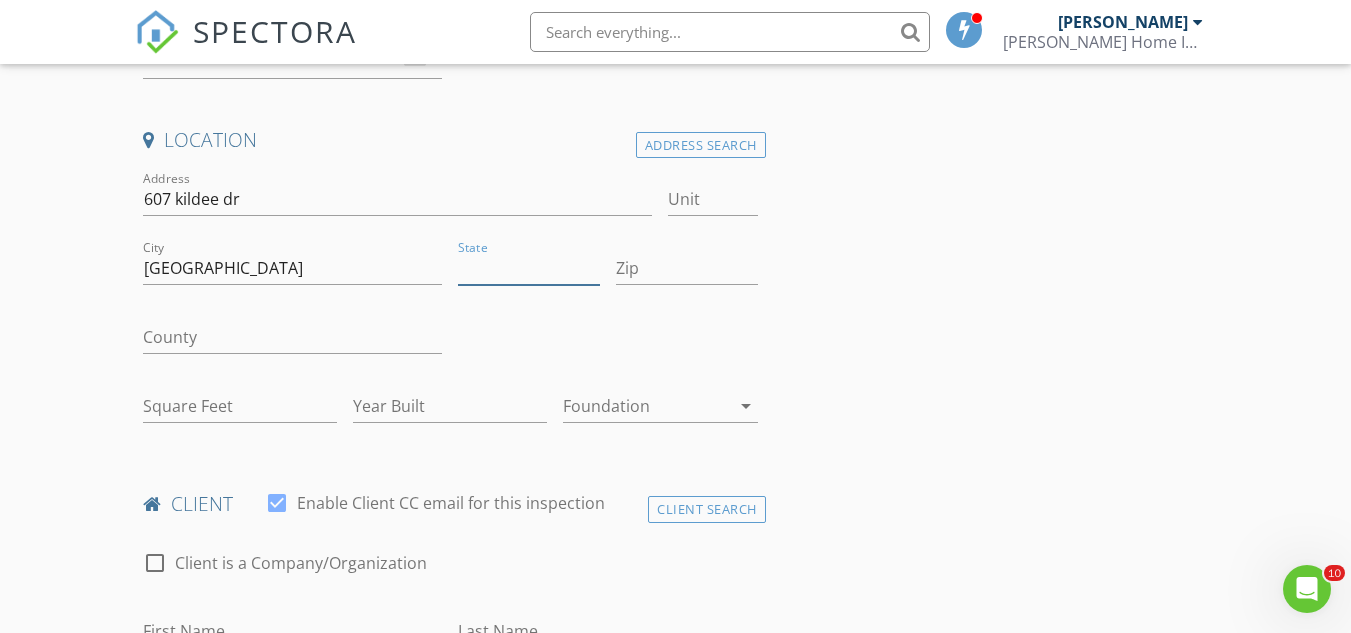 click on "State" at bounding box center (529, 268) 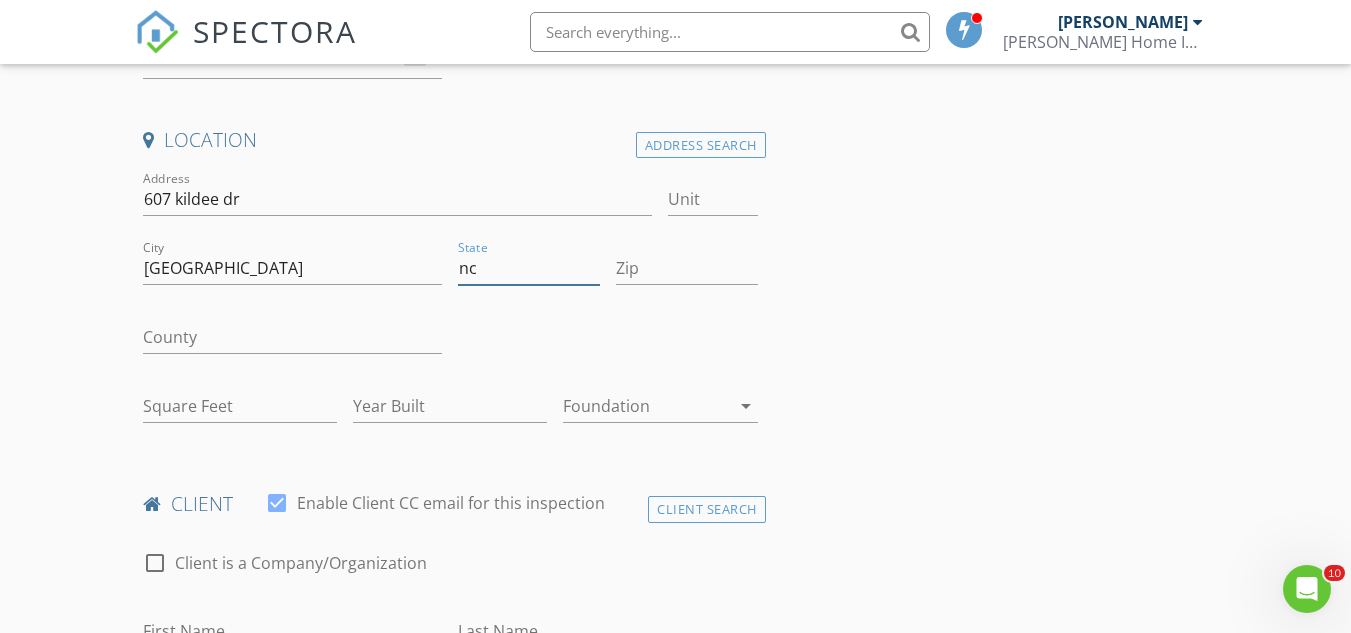 type on "nc" 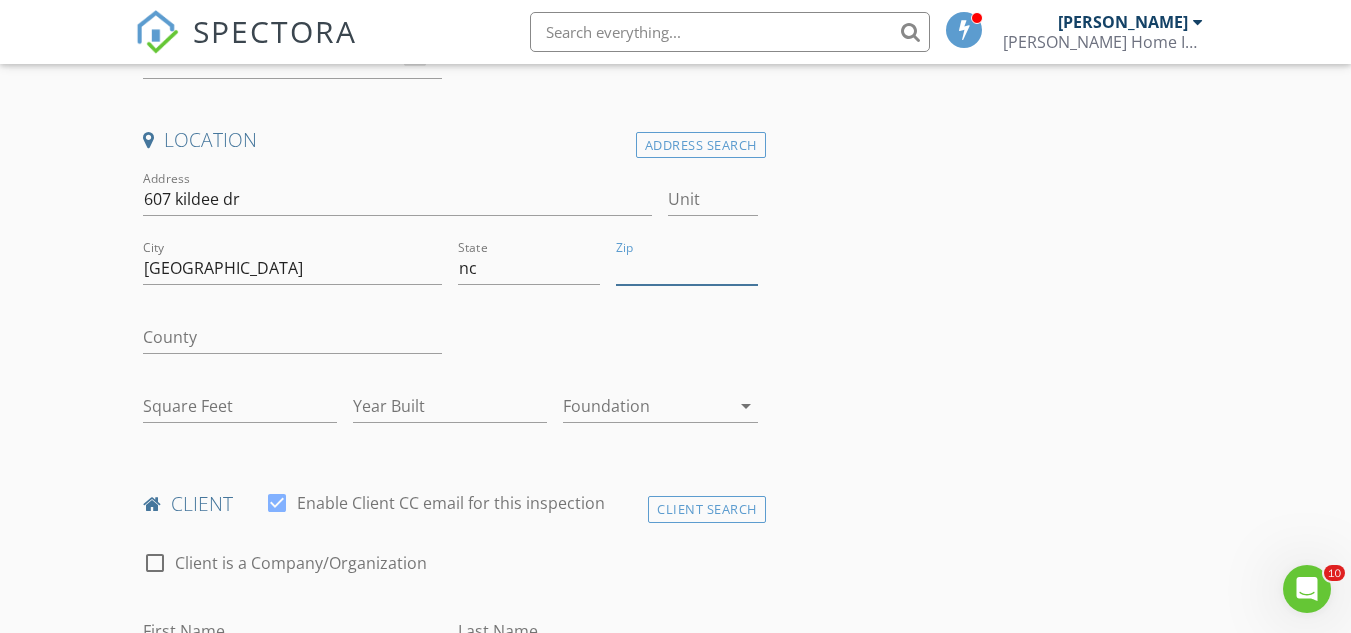 click on "Zip" at bounding box center (687, 268) 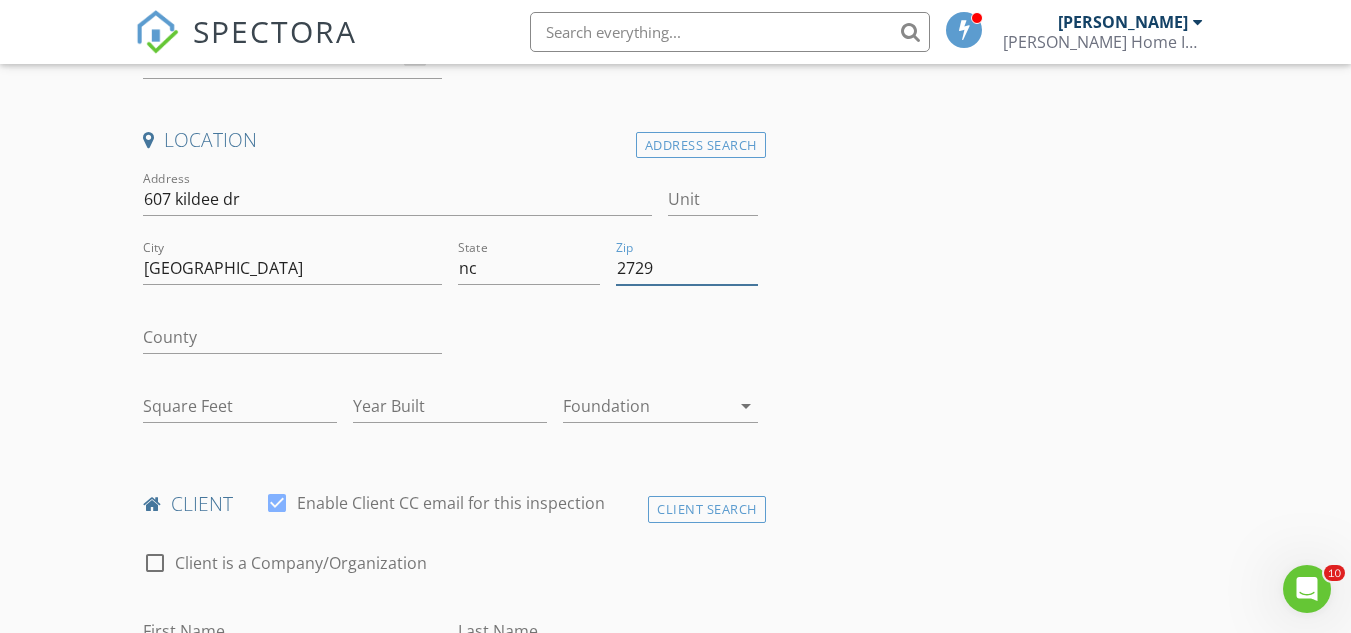 type on "27292" 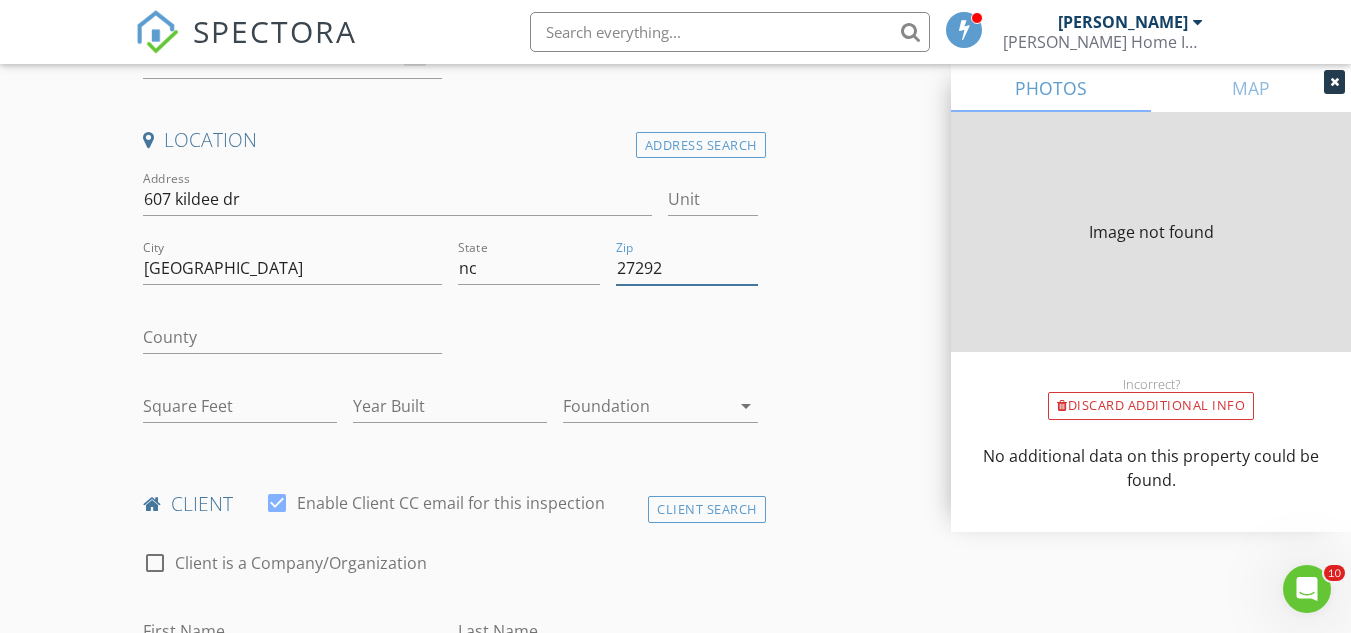 type on "2406" 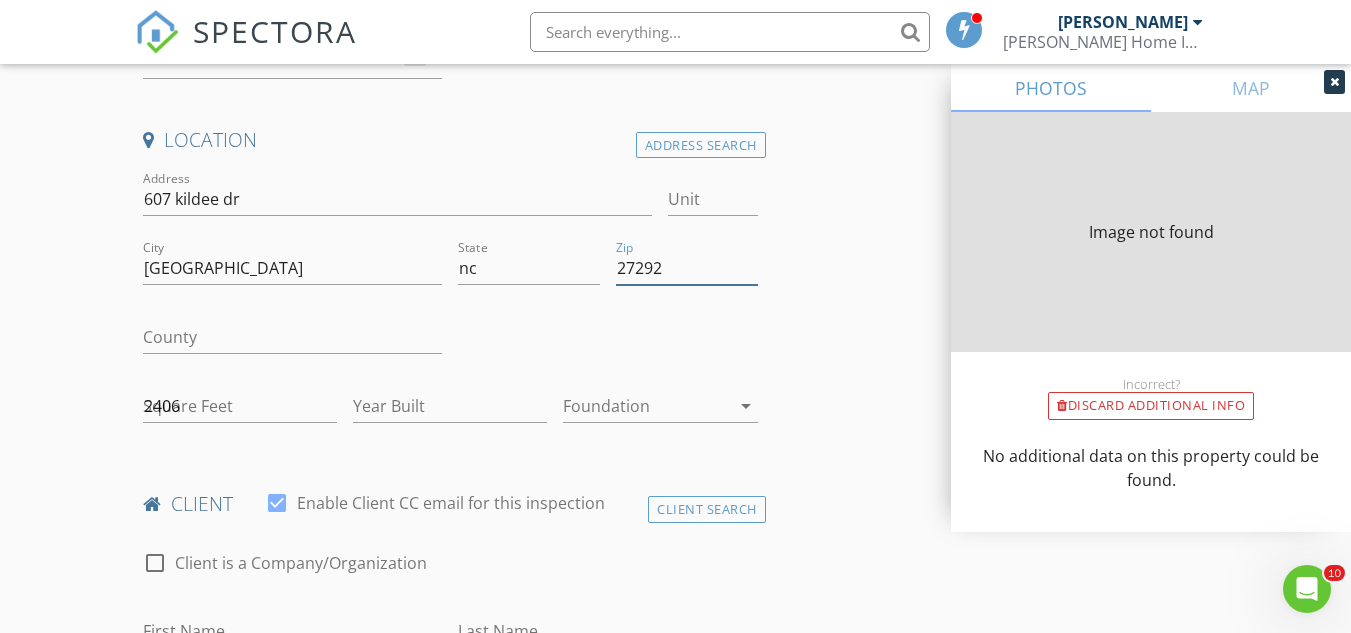 type on "1948" 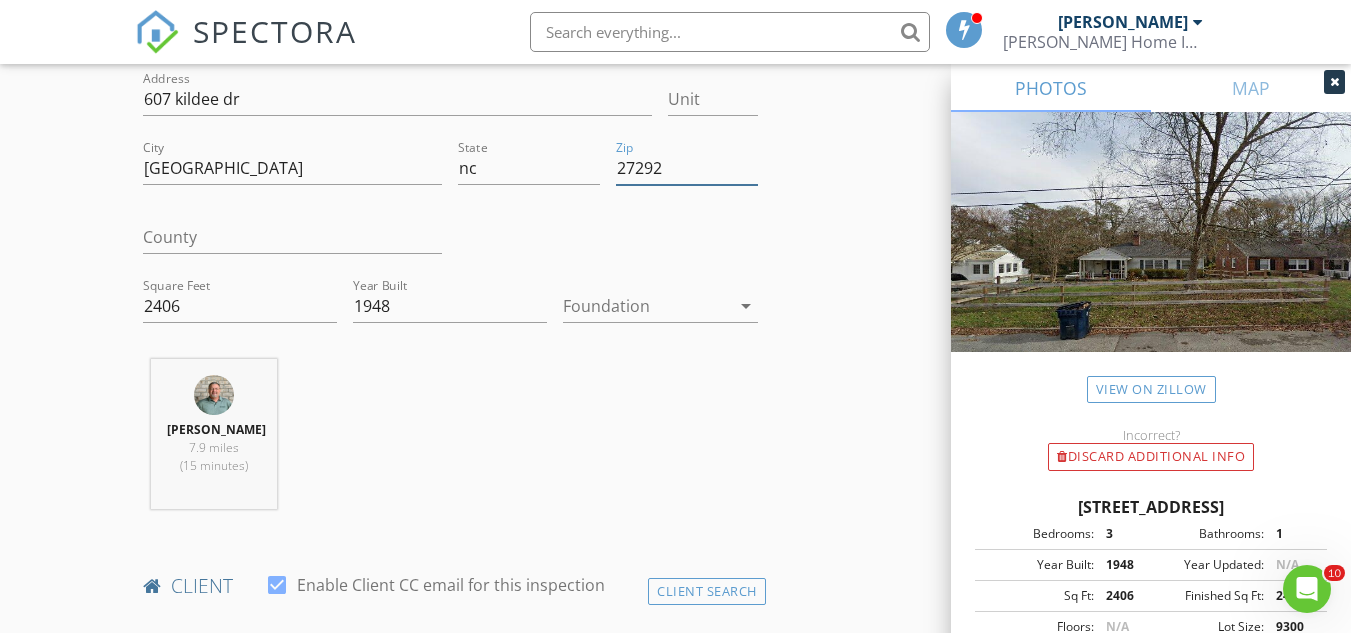 scroll, scrollTop: 400, scrollLeft: 0, axis: vertical 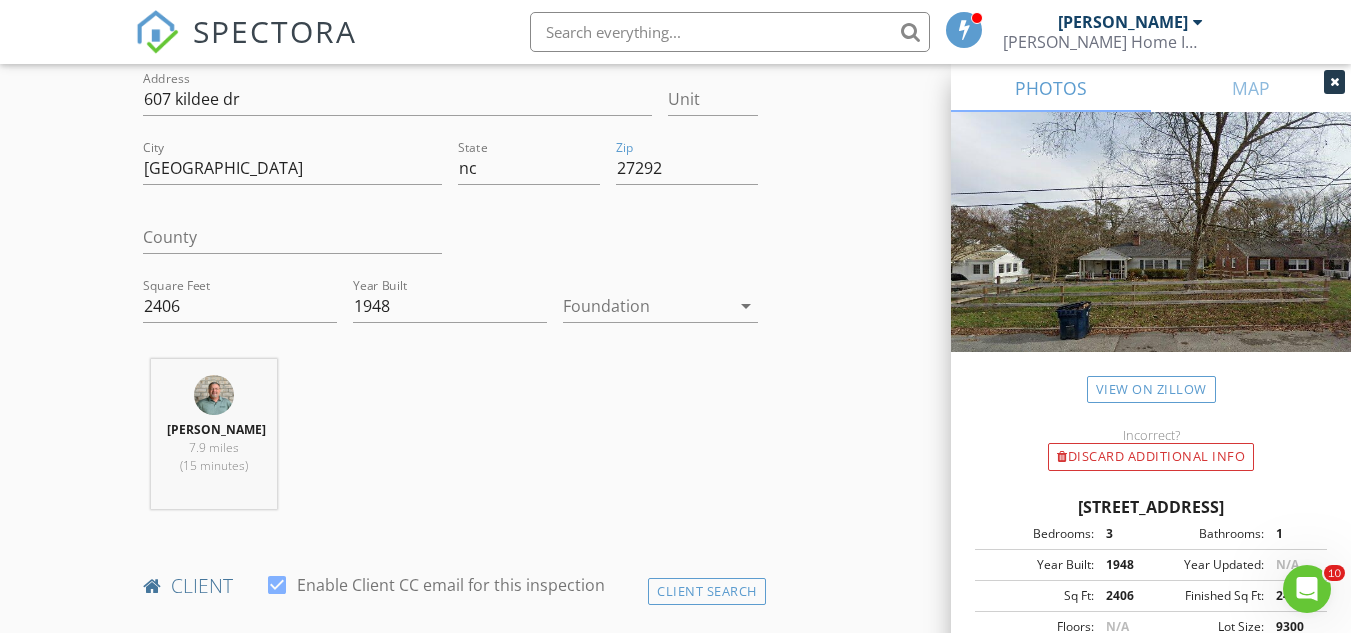 click at bounding box center (1334, 82) 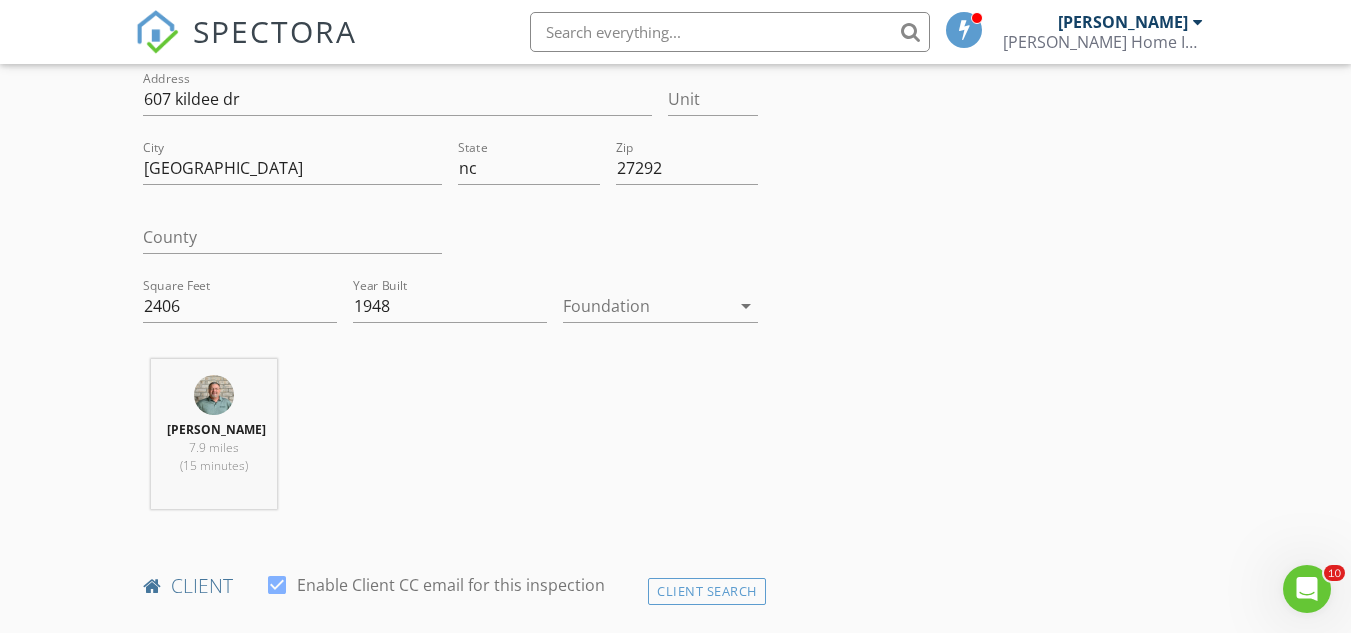 click on "INSPECTOR(S)
check_box   Kent Tysinger   PRIMARY   Kent Tysinger arrow_drop_down   check_box_outline_blank Kent Tysinger specifically requested
Date/Time
07/12/2025 9:00 AM
Location
Address Search       Address 607 kildee dr   Unit   City lexington   State nc   Zip 27292   County     Square Feet 2406   Year Built 1948   Foundation arrow_drop_down     Kent Tysinger     7.9 miles     (15 minutes)
client
check_box Enable Client CC email for this inspection   Client Search     check_box_outline_blank Client is a Company/Organization     First Name   Last Name   Email   CC Email   Phone   Address   City   State   Zip       Notes   Private Notes
ADD ADDITIONAL client
SERVICES
check_box_outline_blank   Radon   Radon Inspedtion check_box_outline_blank   Residential Inspection" at bounding box center (675, 1396) 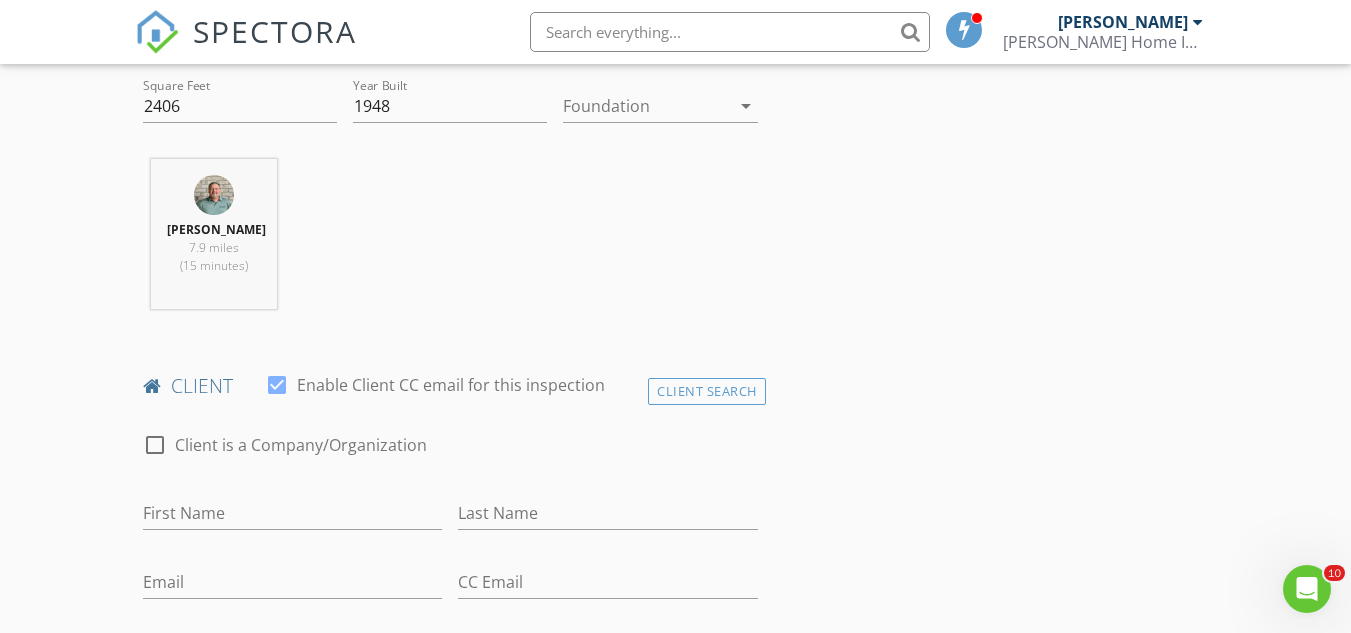 scroll, scrollTop: 800, scrollLeft: 0, axis: vertical 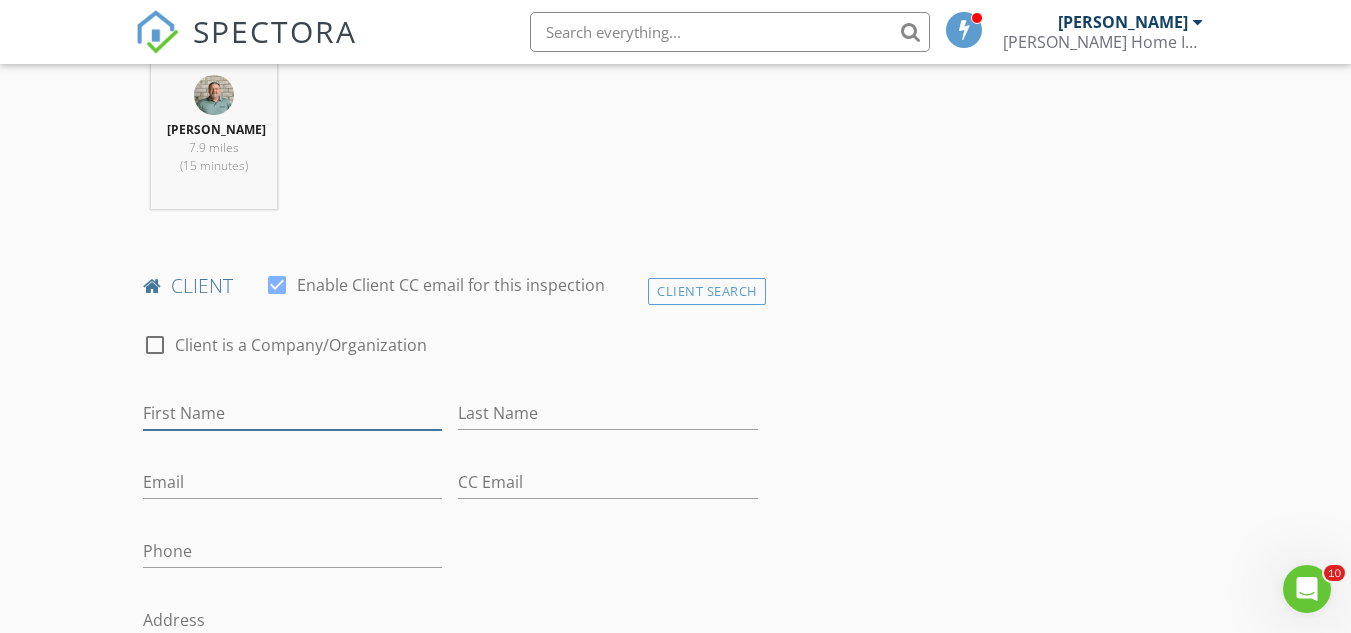 click on "First Name" at bounding box center [292, 413] 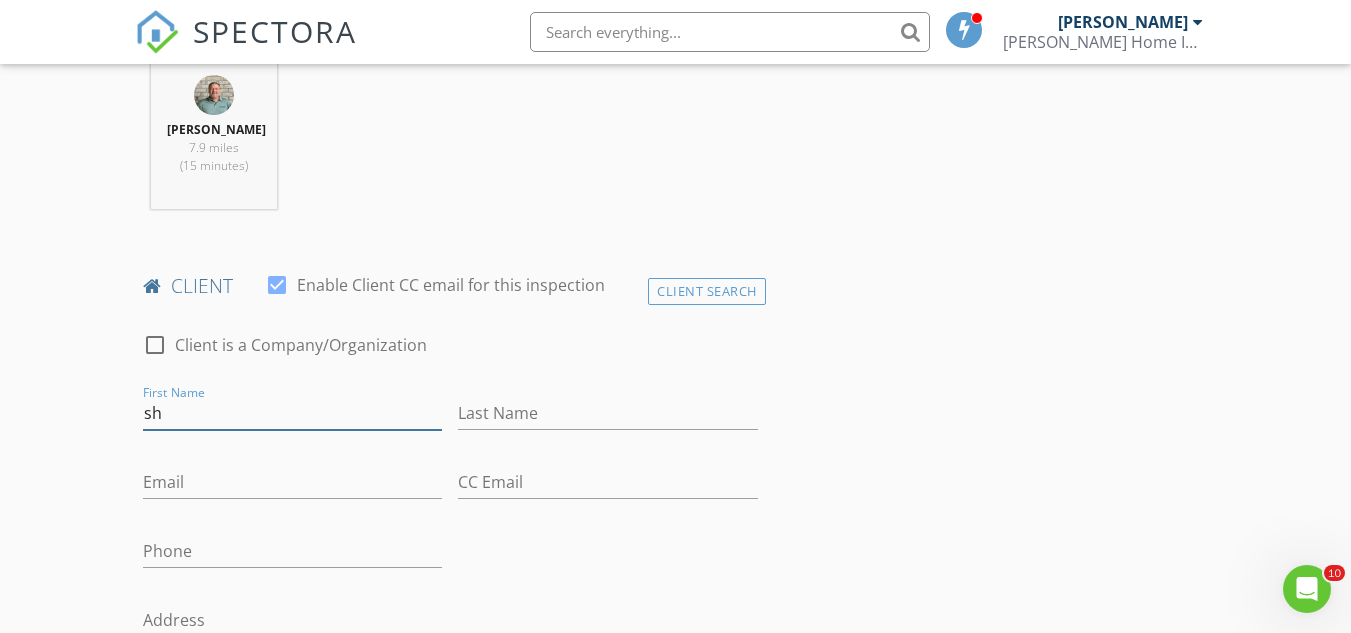 type on "s" 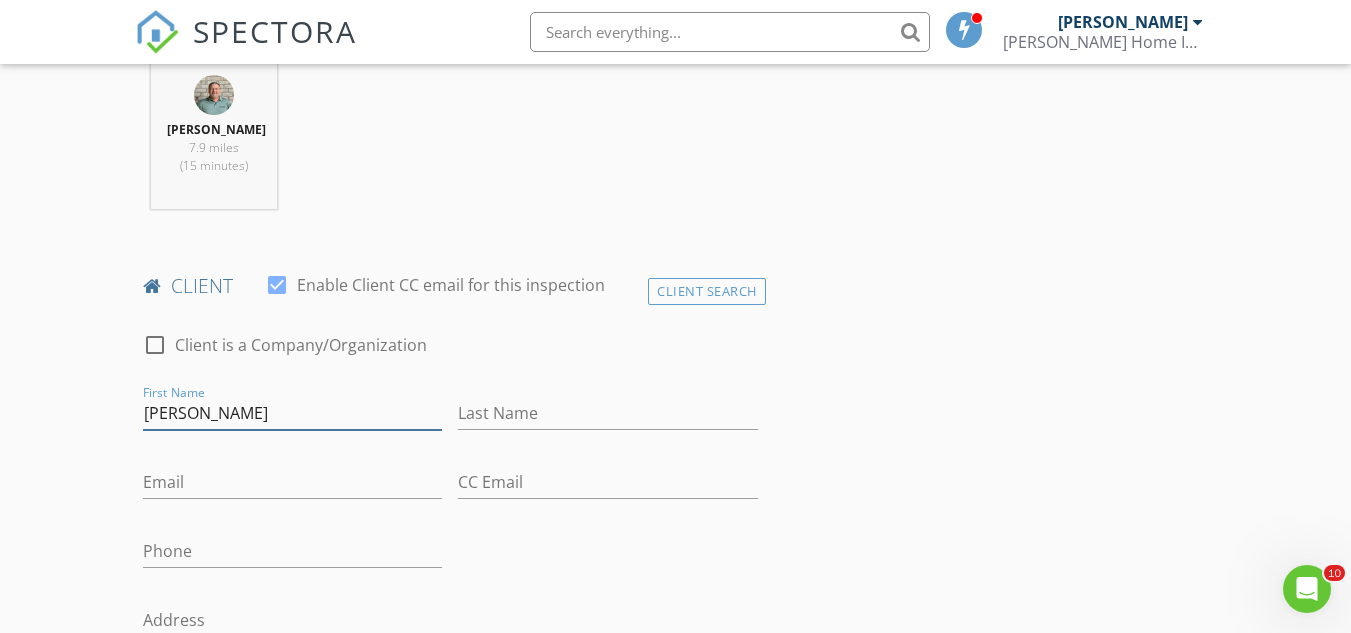 type on "[PERSON_NAME]" 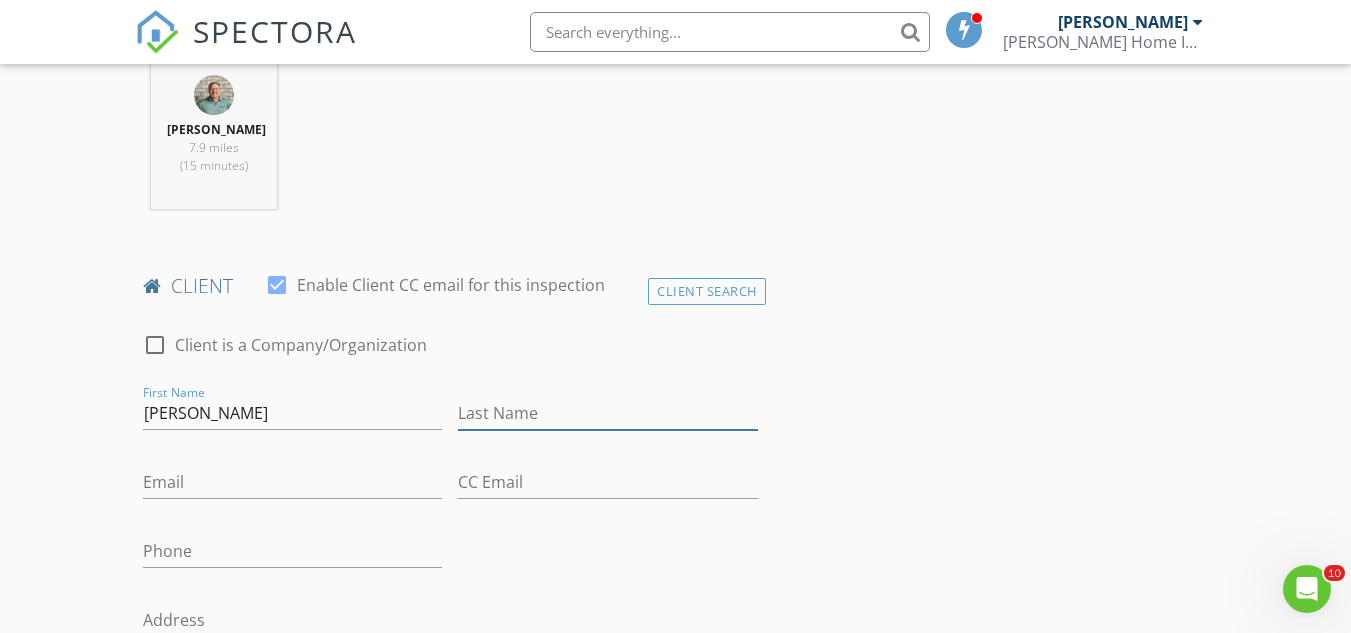 click on "Last Name" at bounding box center [607, 413] 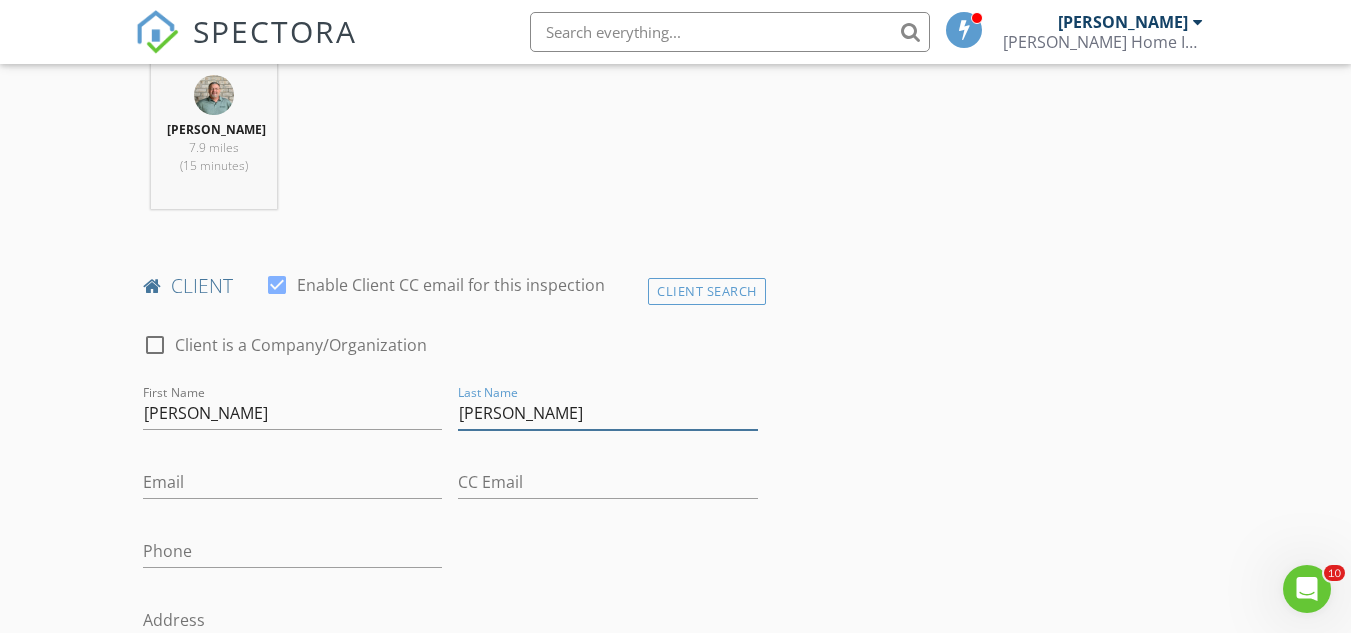 type on "[PERSON_NAME]" 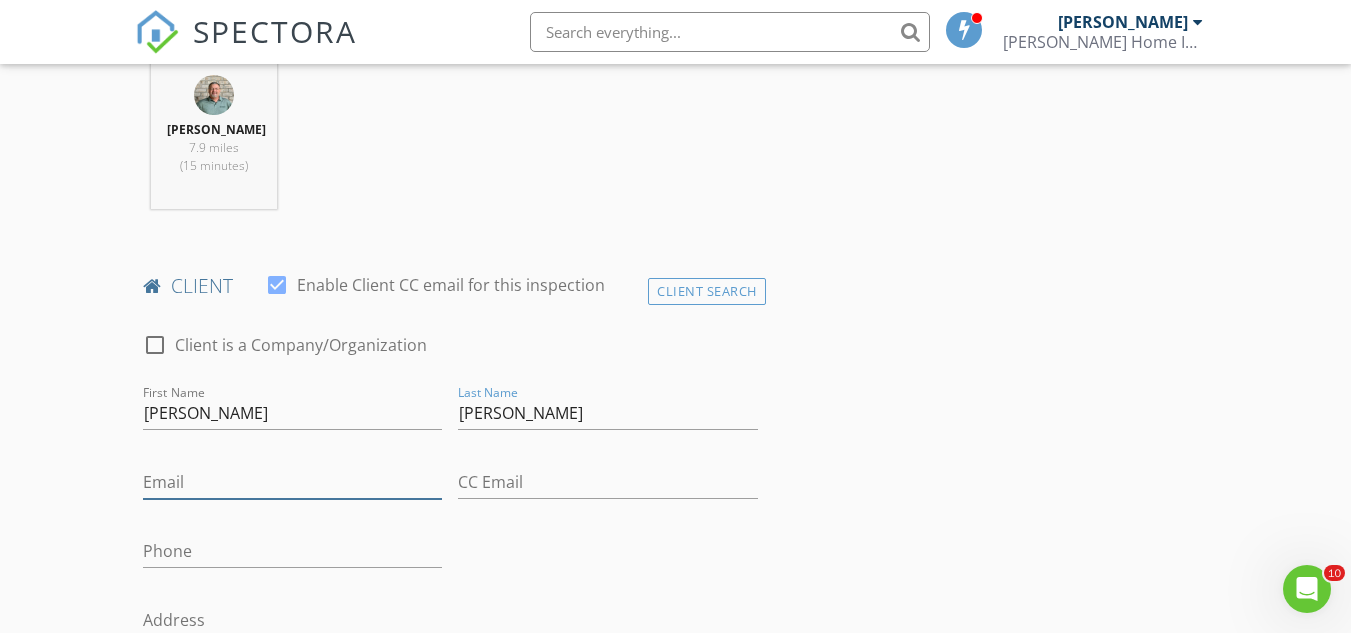 click on "Email" at bounding box center (292, 482) 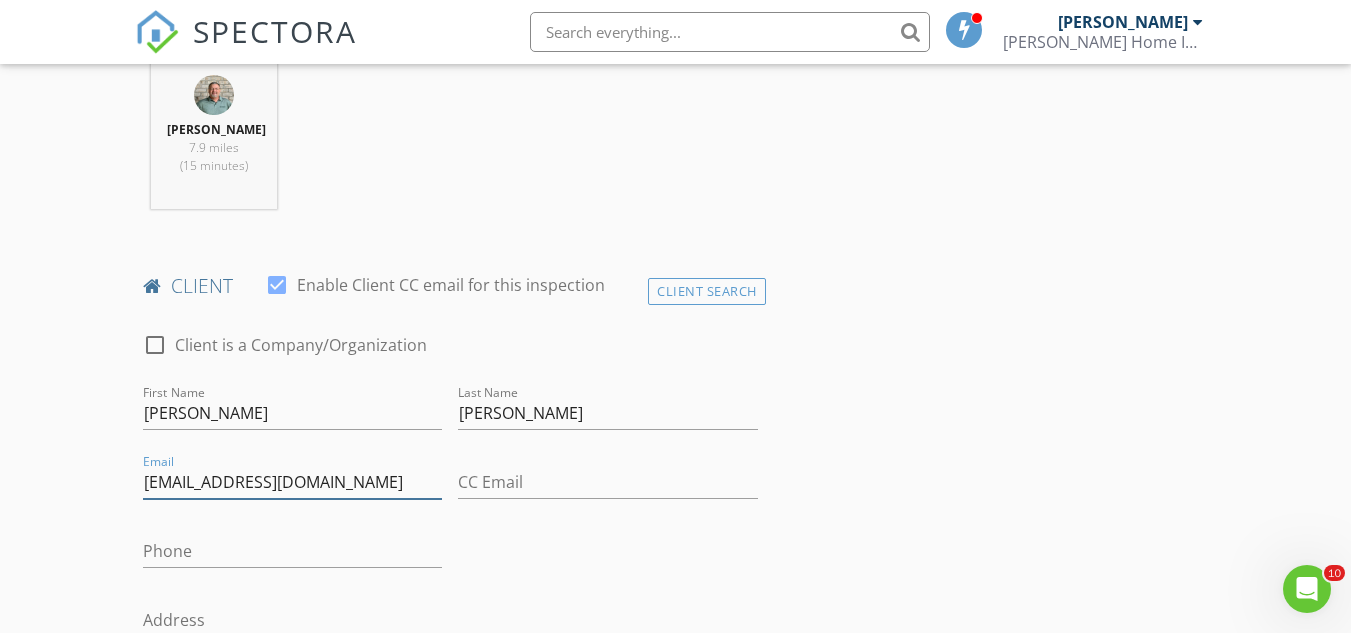 type on "[EMAIL_ADDRESS][DOMAIN_NAME]" 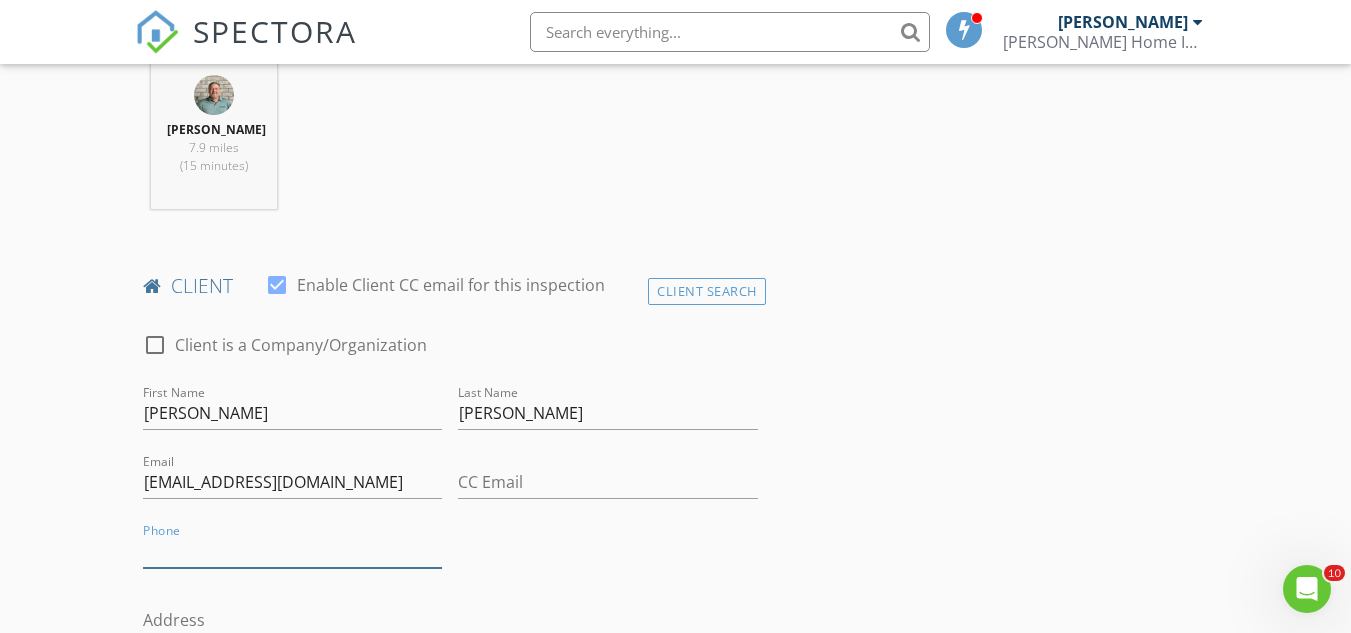 click on "Phone" at bounding box center (292, 551) 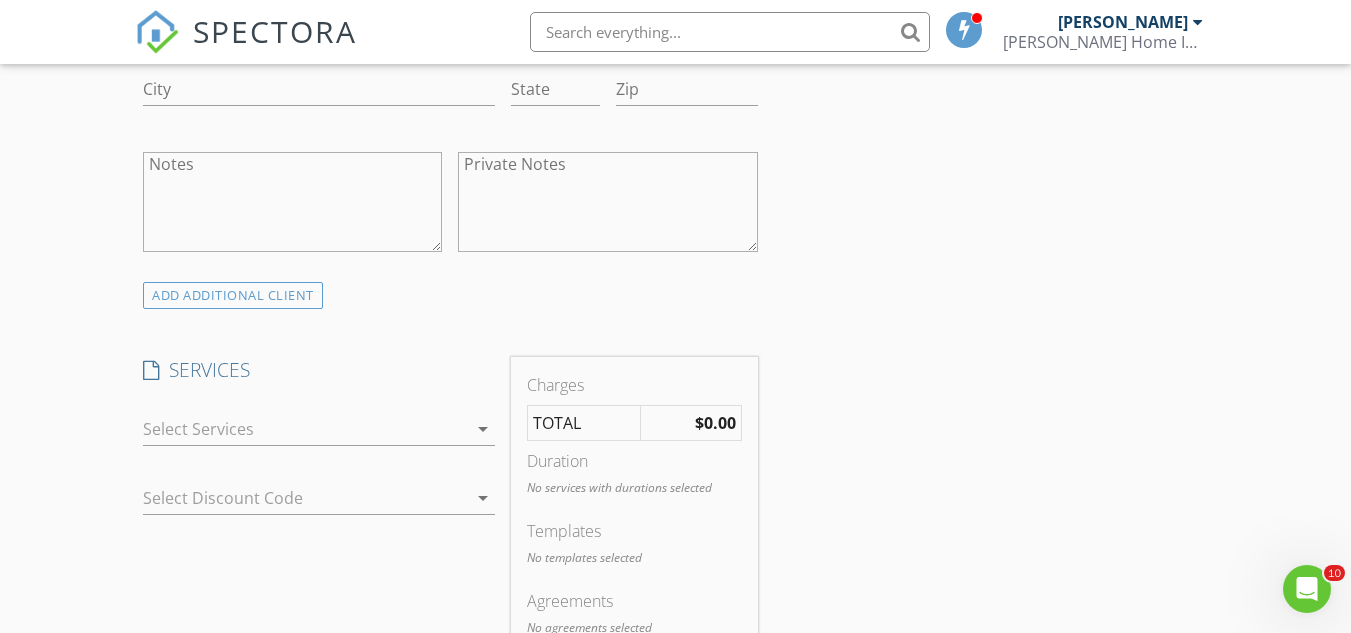 scroll, scrollTop: 1500, scrollLeft: 0, axis: vertical 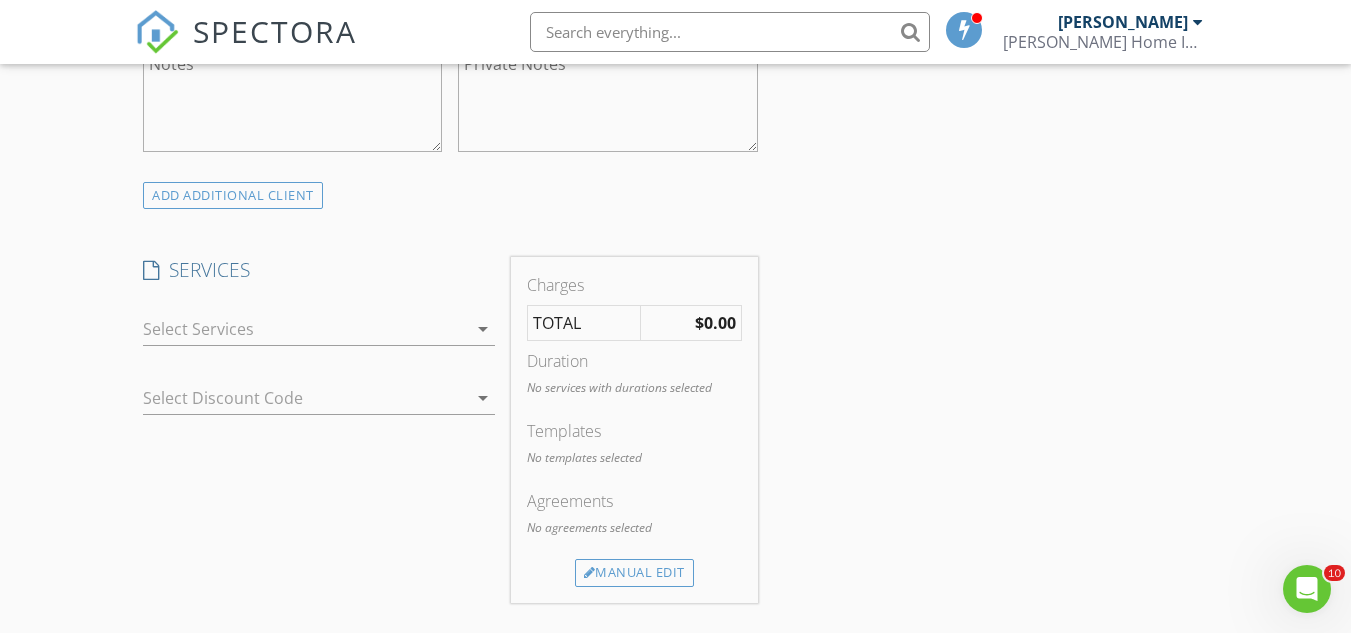 type on "[PHONE_NUMBER]" 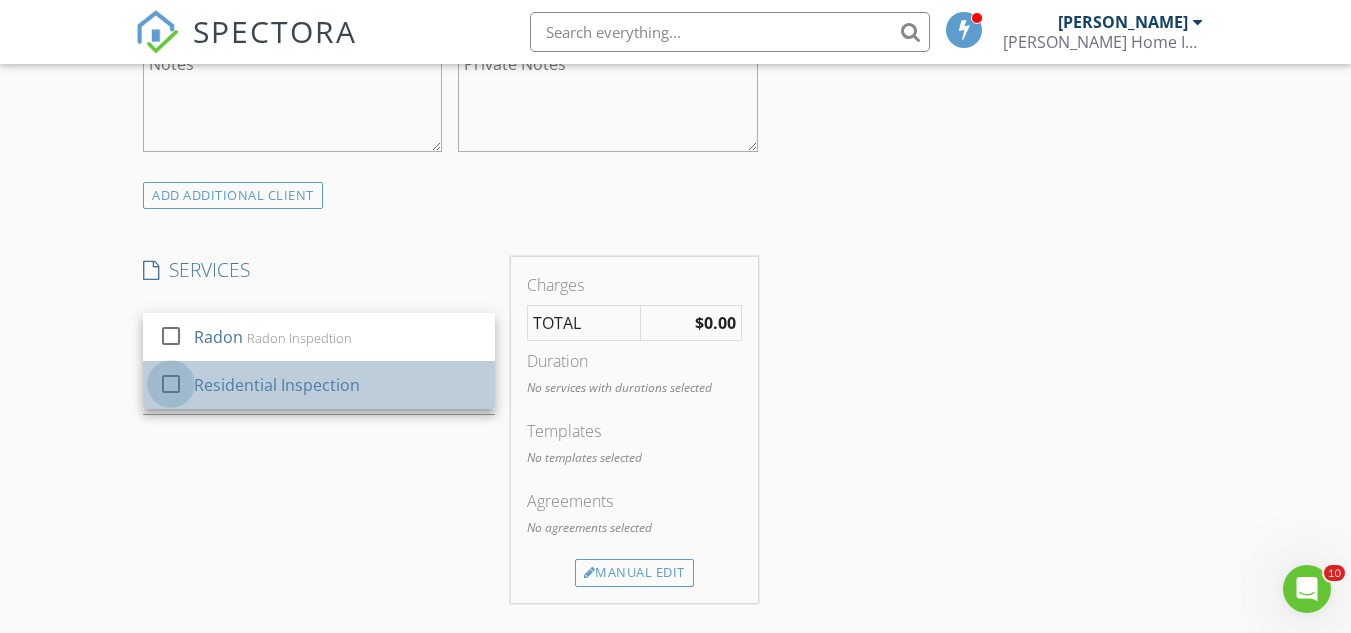 click at bounding box center [171, 384] 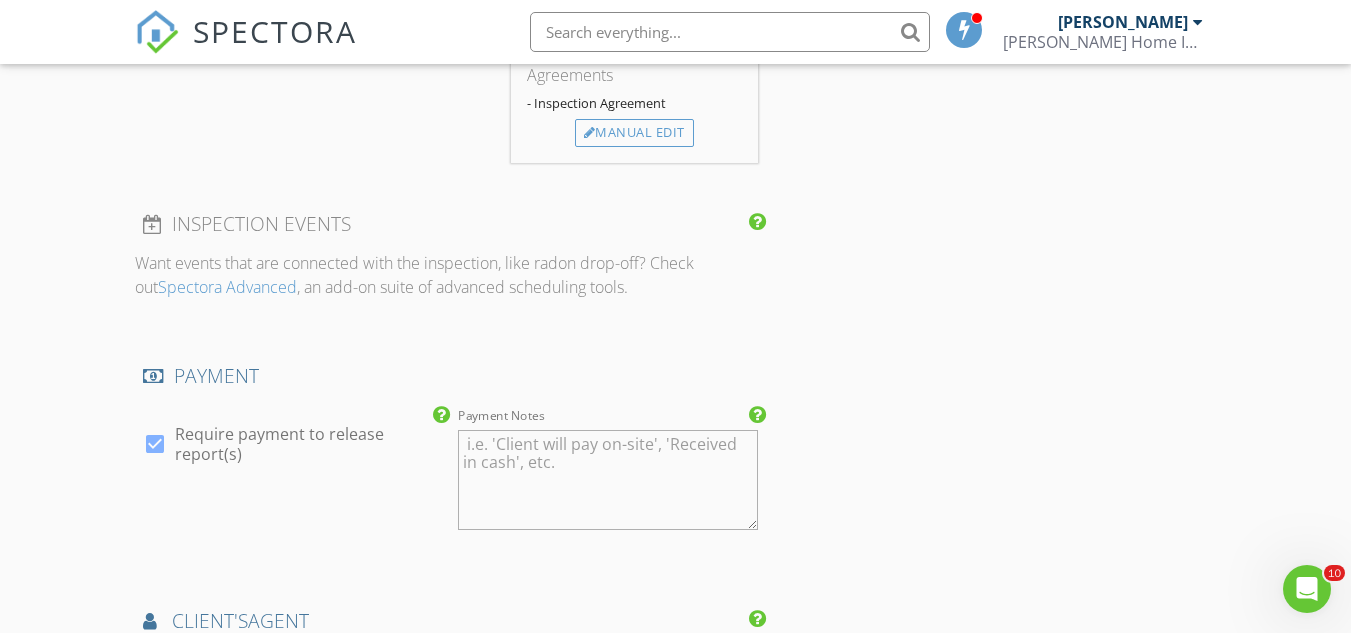 scroll, scrollTop: 2100, scrollLeft: 0, axis: vertical 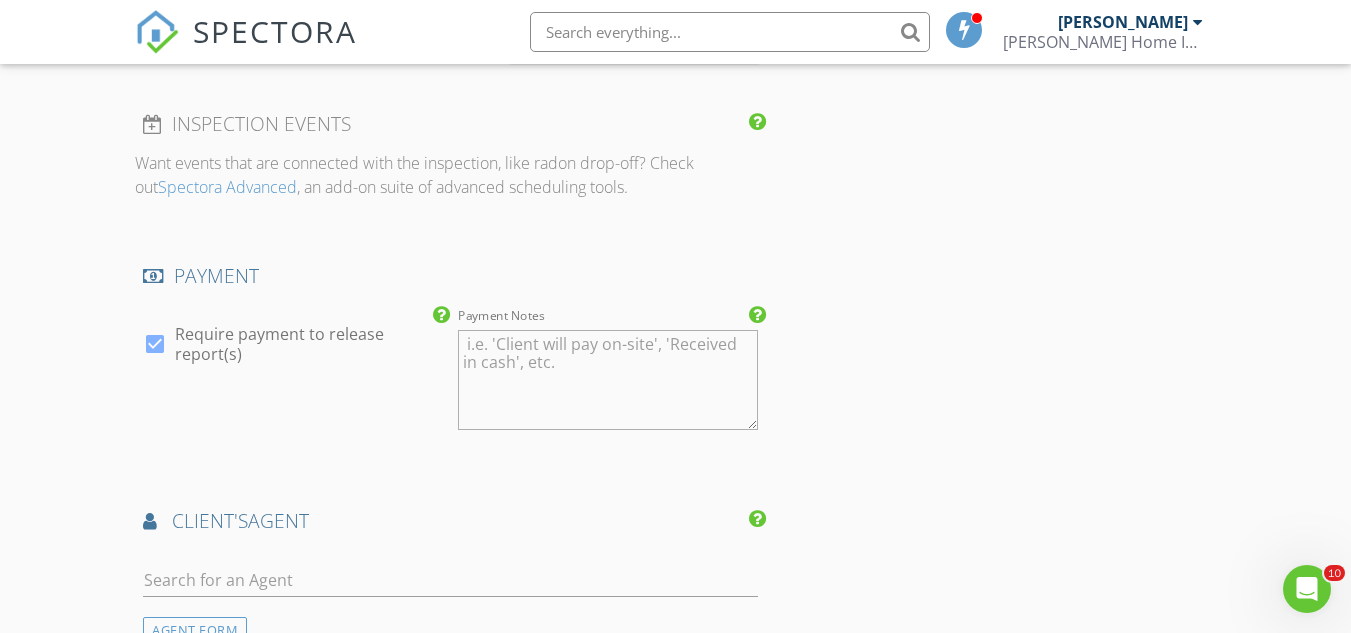 click at bounding box center [155, 344] 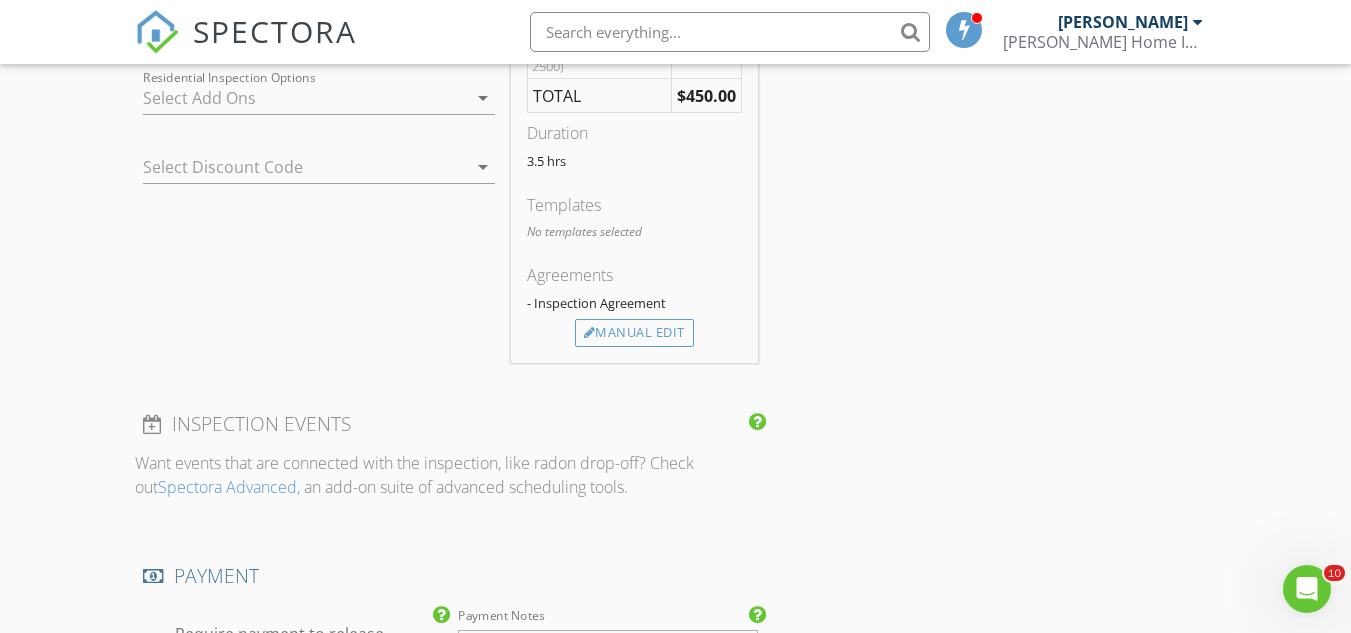 scroll, scrollTop: 1900, scrollLeft: 0, axis: vertical 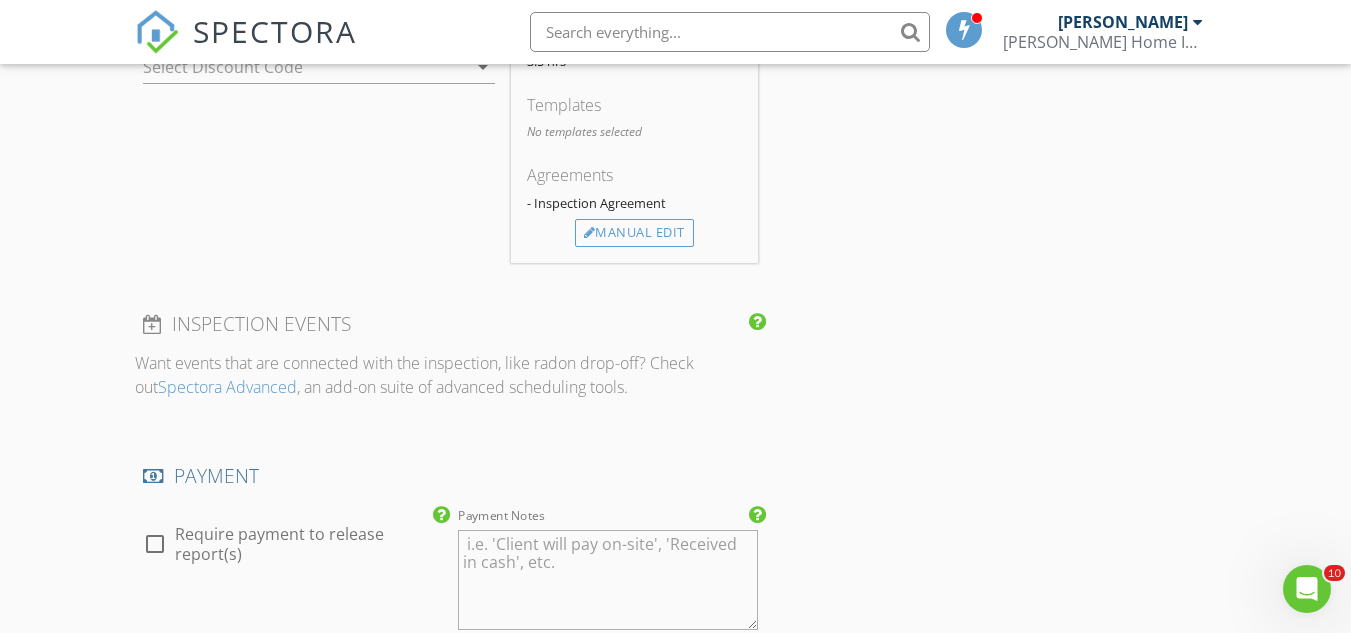 click on "INSPECTOR(S)
check_box   Kent Tysinger   PRIMARY   Kent Tysinger arrow_drop_down   check_box_outline_blank Kent Tysinger specifically requested
Date/Time
07/12/2025 9:00 AM
Location
Address Search       Address 607 kildee dr   Unit   City lexington   State nc   Zip 27292   County     Square Feet 2406   Year Built 1948   Foundation arrow_drop_down     Kent Tysinger     7.9 miles     (15 minutes)
client
check_box Enable Client CC email for this inspection   Client Search     check_box_outline_blank Client is a Company/Organization     First Name Sharon   Last Name Poindexter   Email psharon2012@yahoo.com   CC Email   Phone 336-937-2472   Address   City   State   Zip       Notes   Private Notes
ADD ADDITIONAL client
SERVICES
check_box_outline_blank   Radon   Radon Inspedtion" at bounding box center [675, 27] 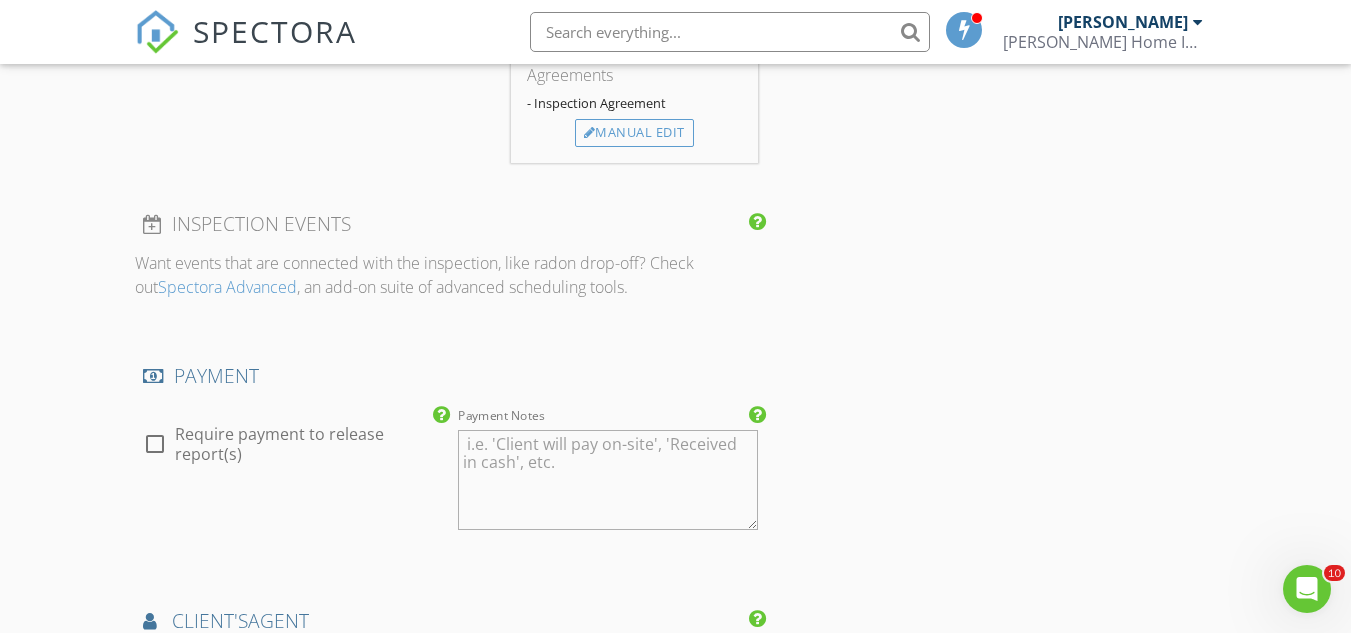 click at bounding box center (155, 444) 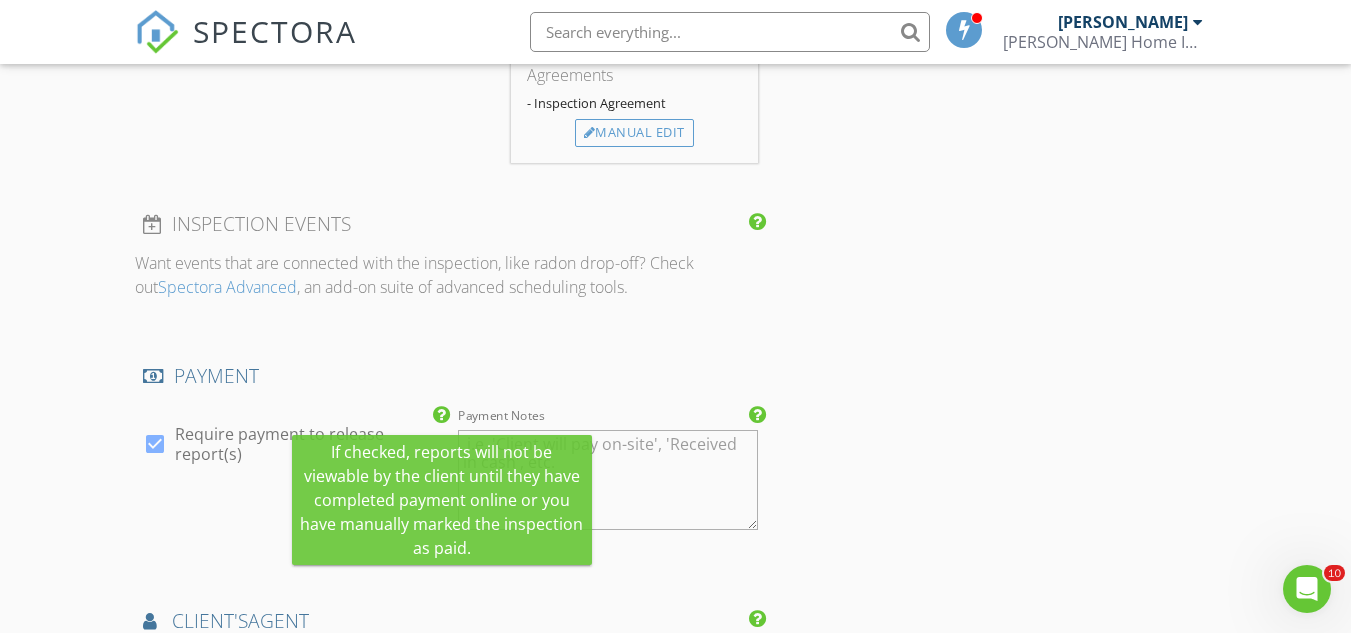 click at bounding box center [441, 415] 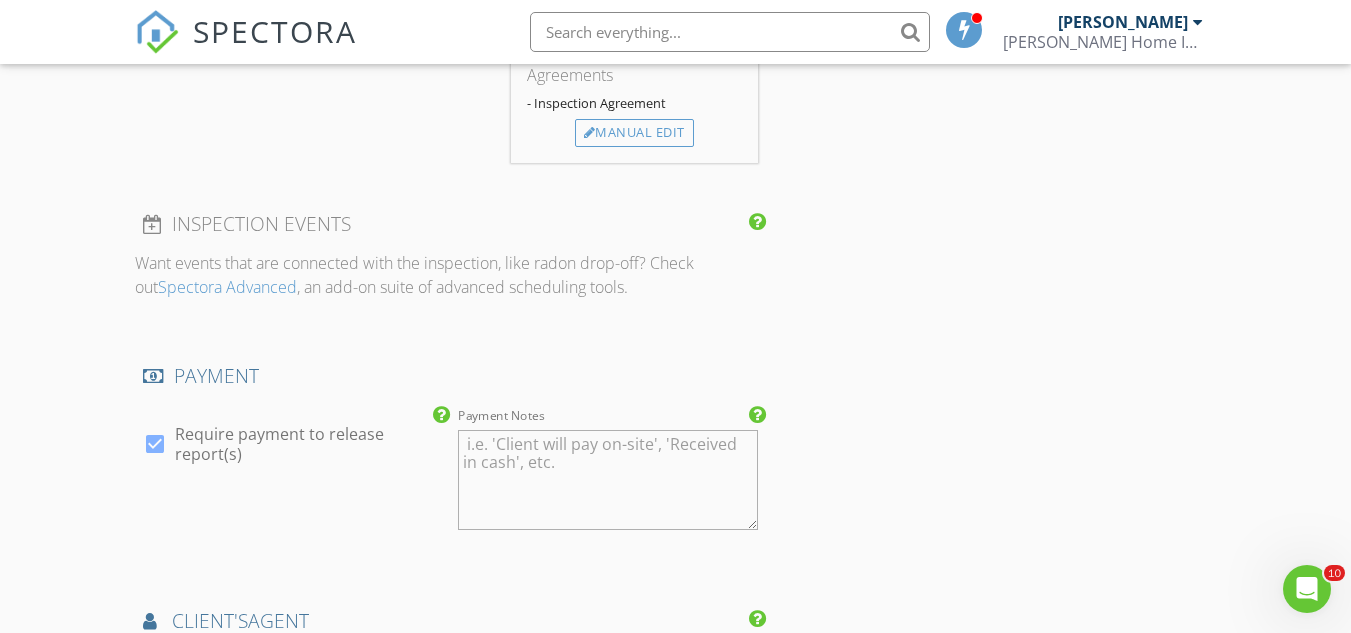 scroll, scrollTop: 2100, scrollLeft: 0, axis: vertical 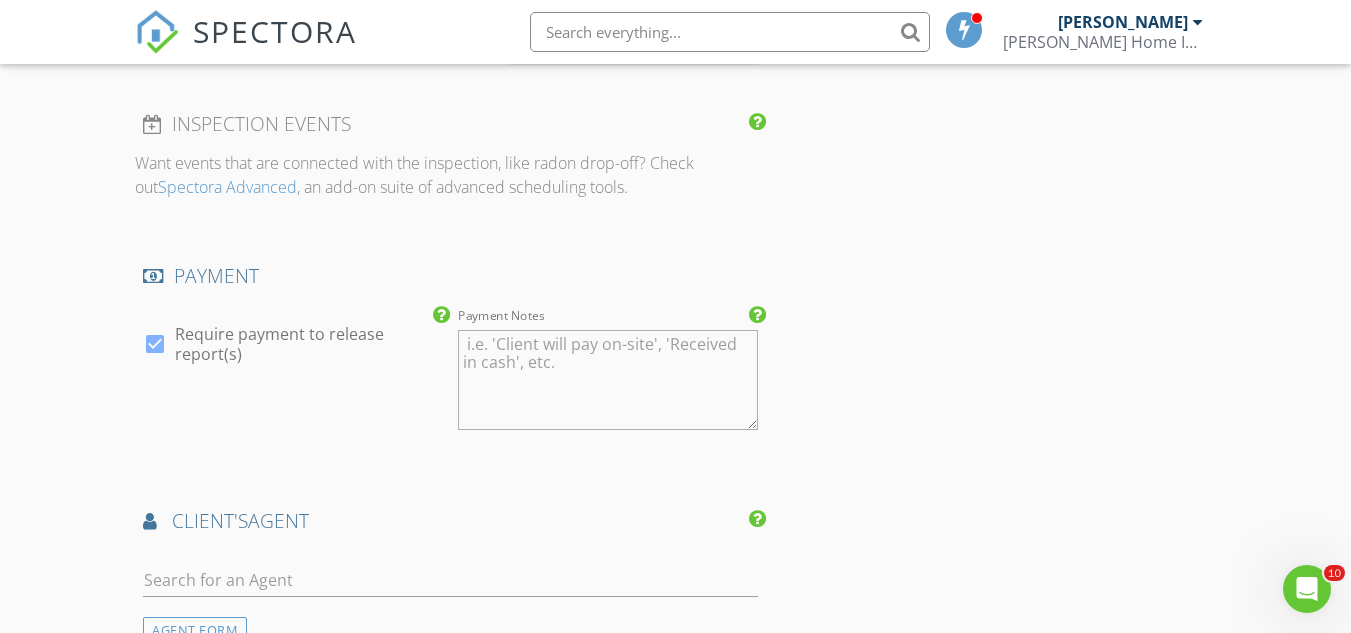 click at bounding box center (153, 276) 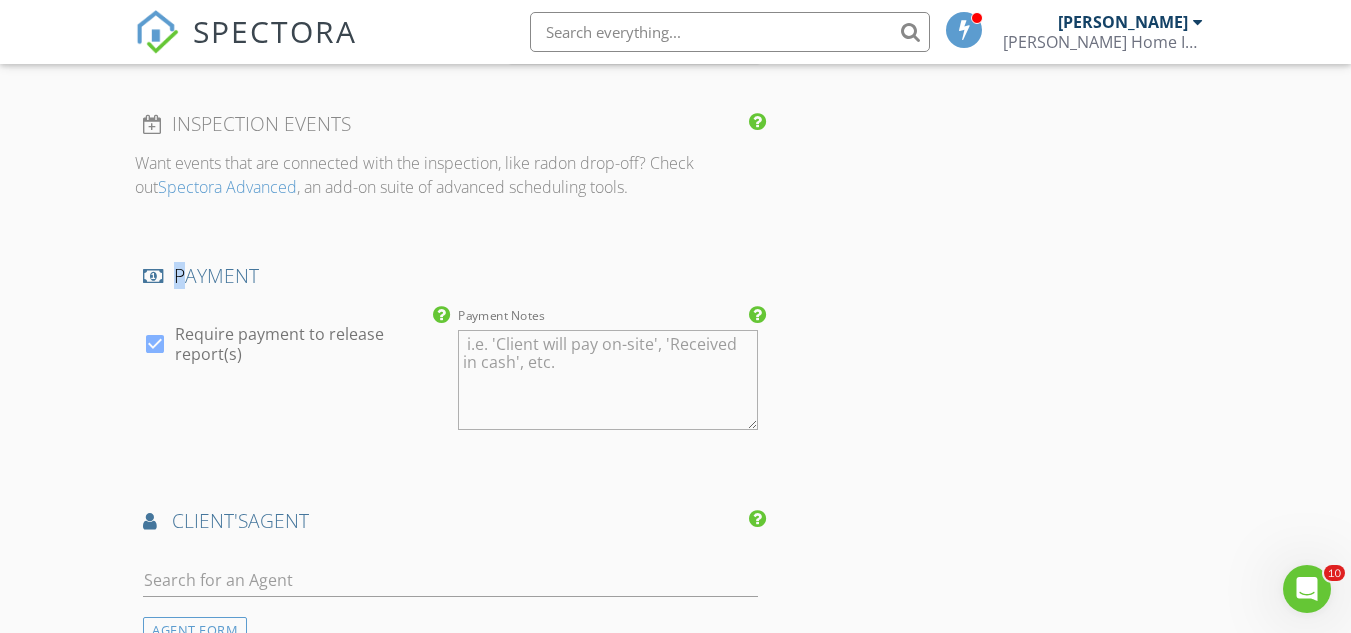 click at bounding box center (153, 276) 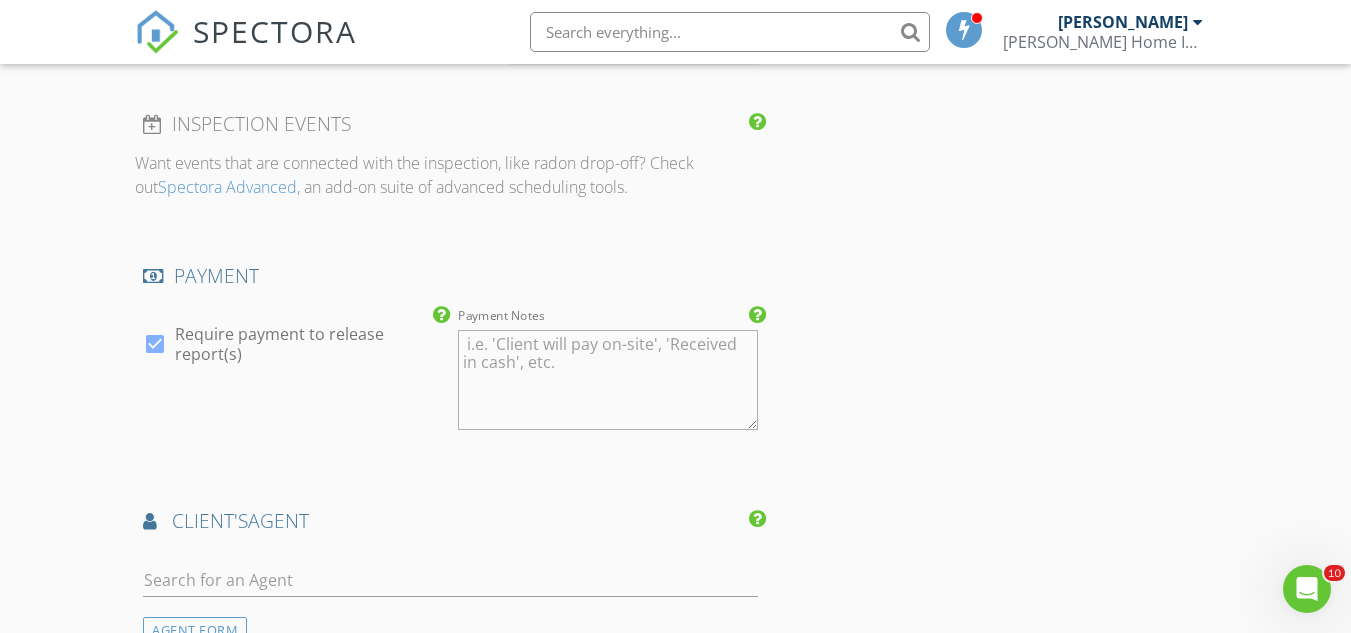 click on "PAYMENT" at bounding box center (450, 276) 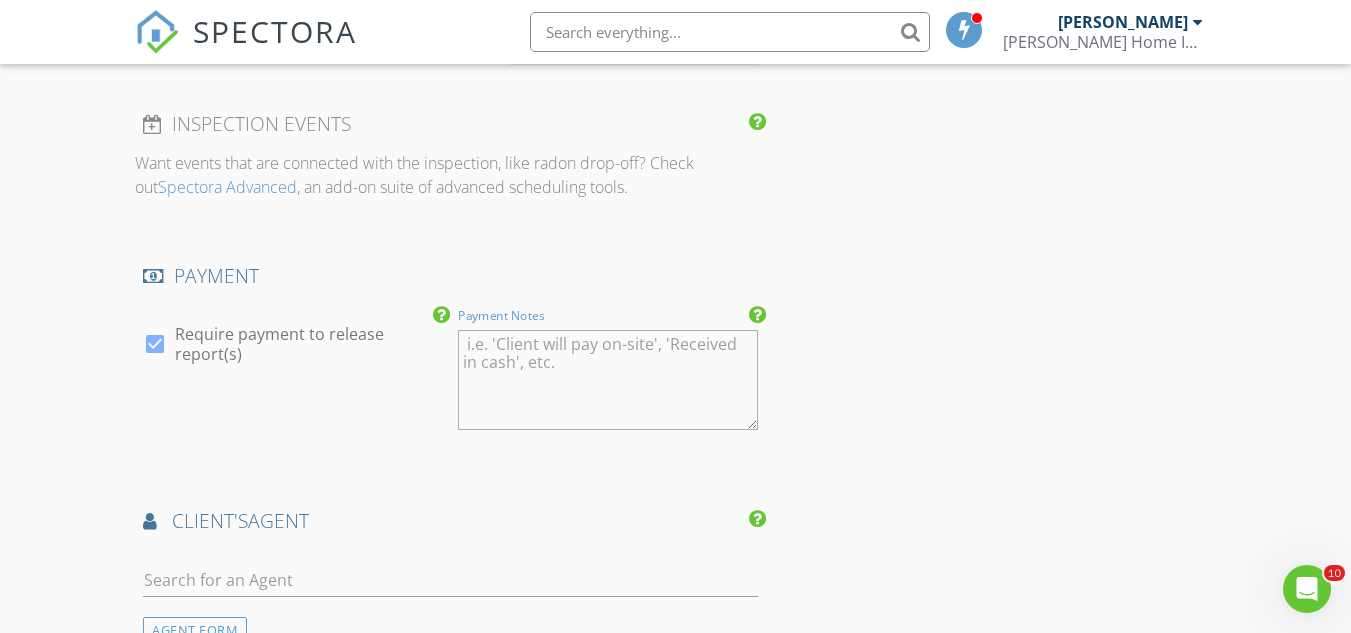 click on "Payment Notes" at bounding box center (607, 380) 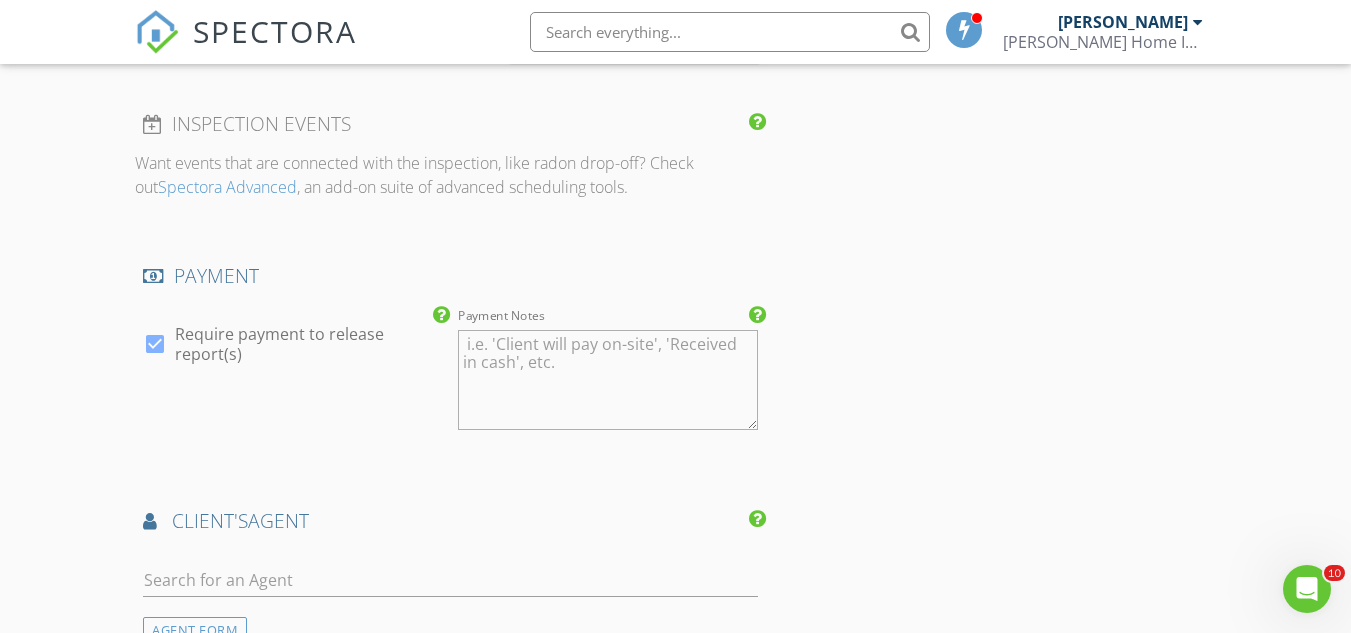 click on "Require payment to release report(s)" at bounding box center [308, 344] 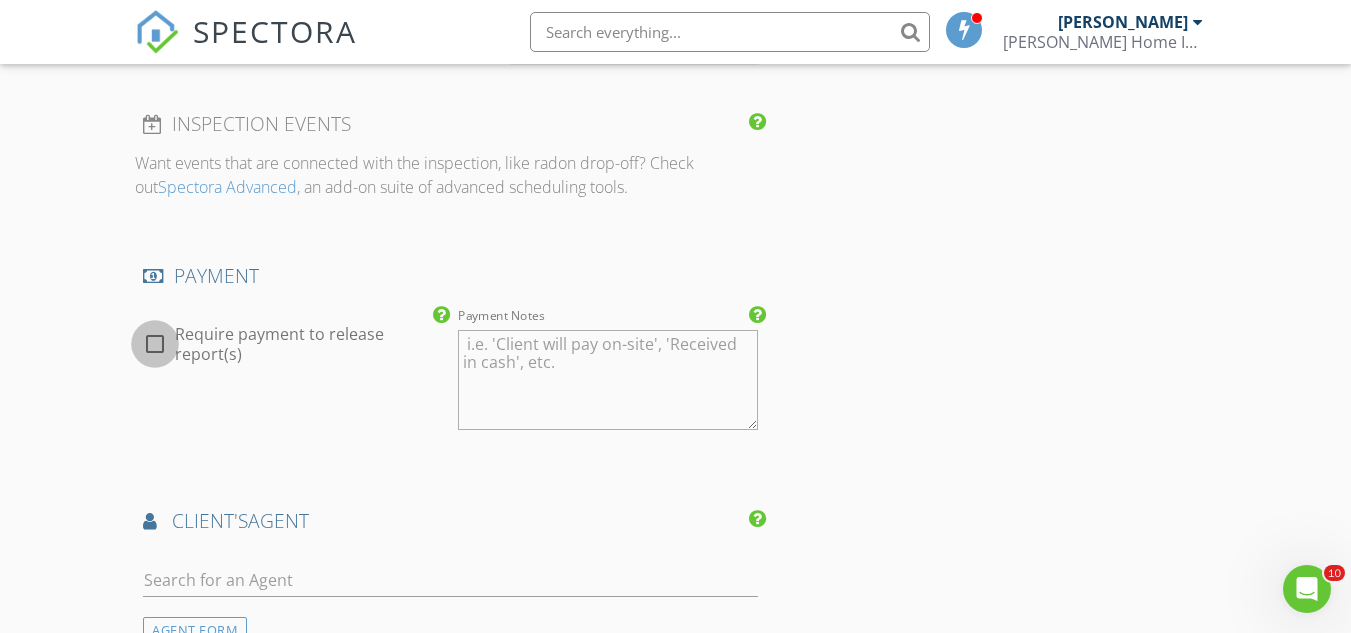 click at bounding box center (155, 344) 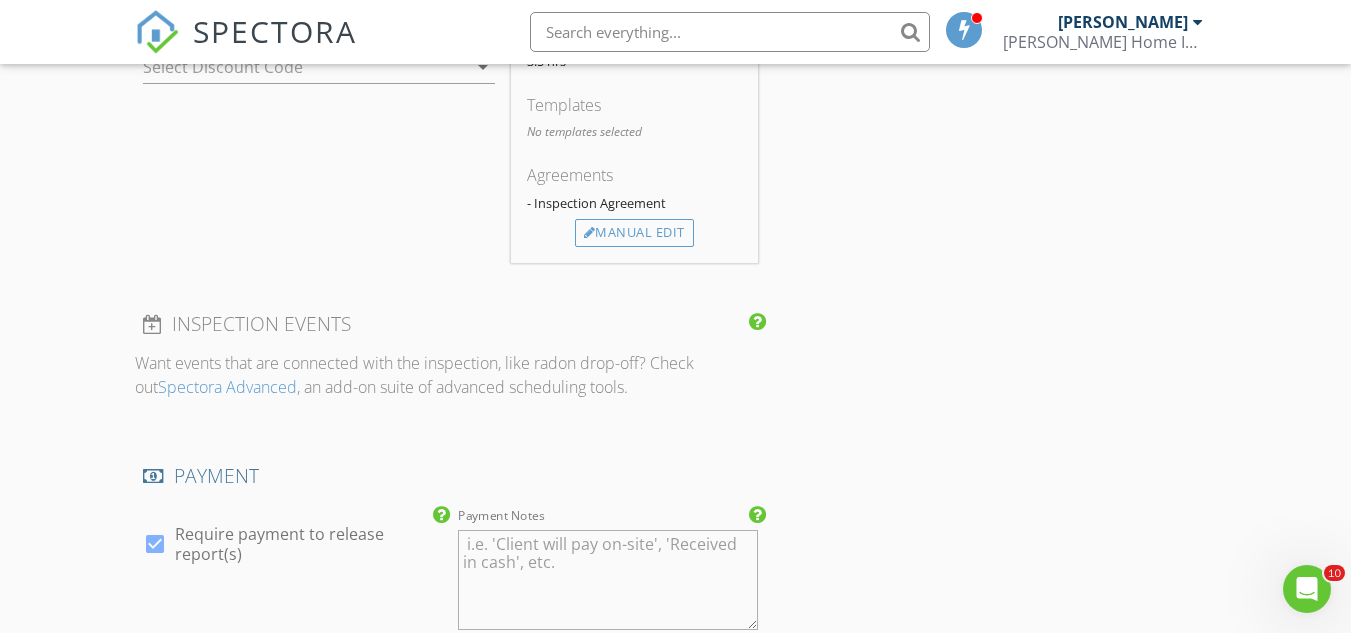 scroll, scrollTop: 1700, scrollLeft: 0, axis: vertical 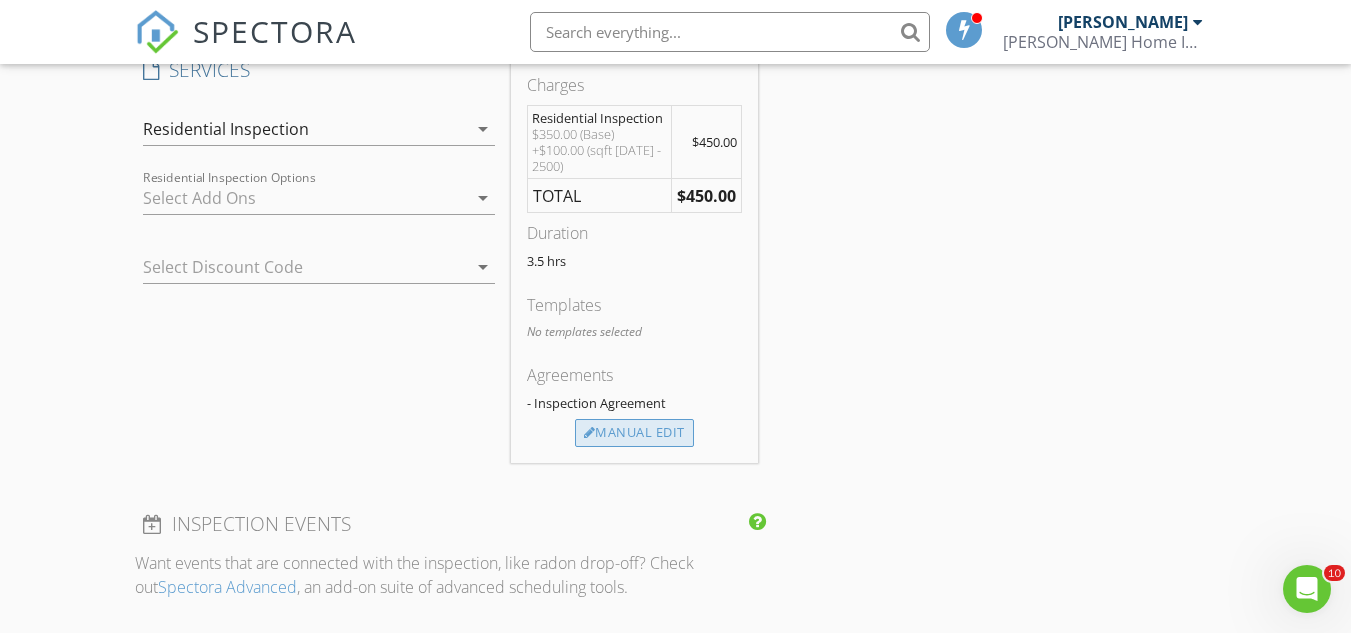 click on "Manual Edit" at bounding box center (634, 433) 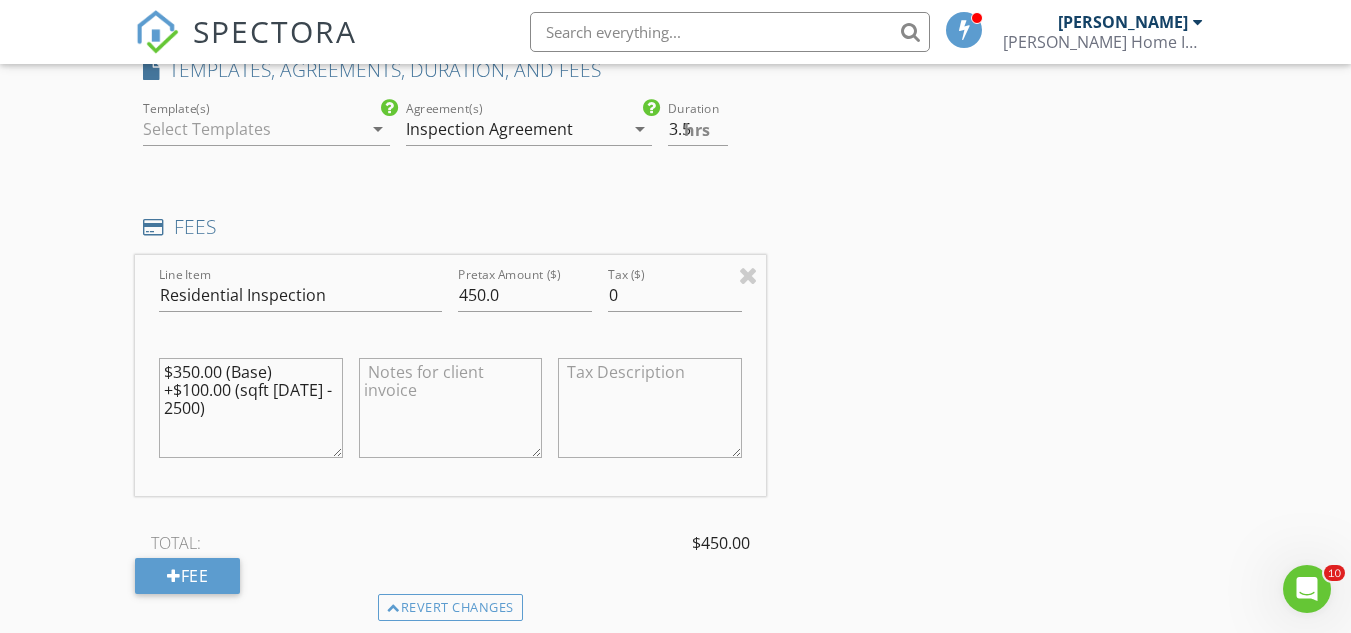 scroll, scrollTop: 1600, scrollLeft: 0, axis: vertical 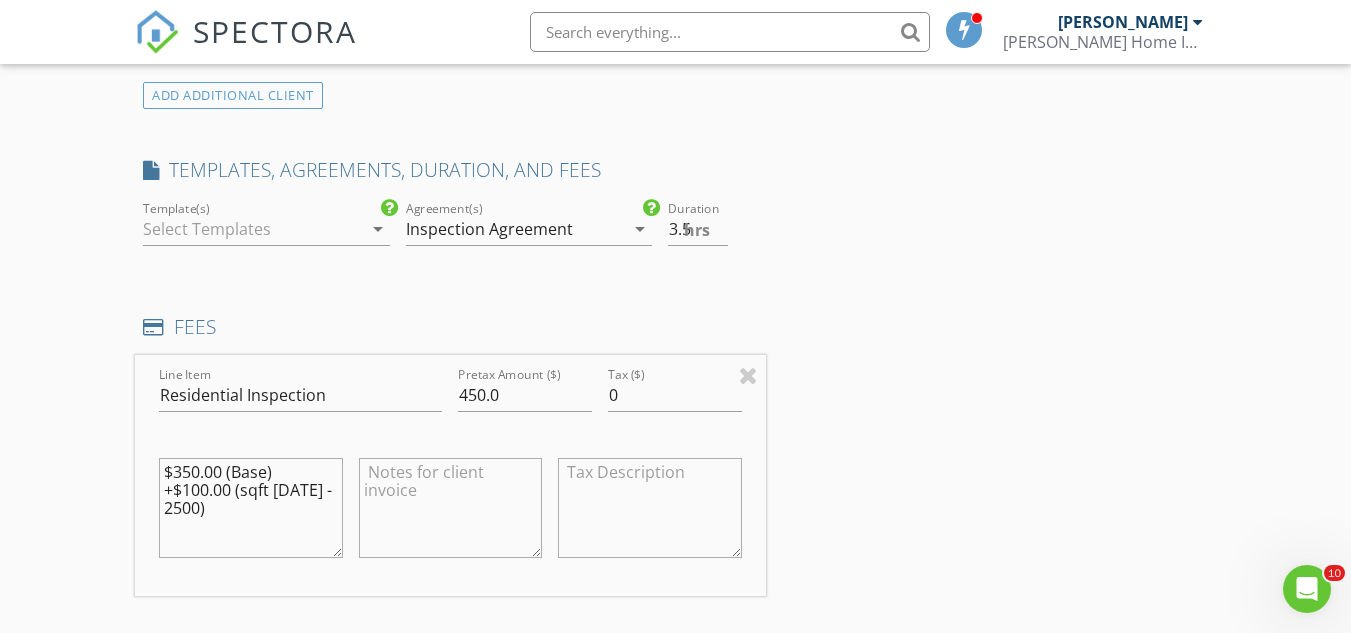 click on "arrow_drop_down" at bounding box center [378, 229] 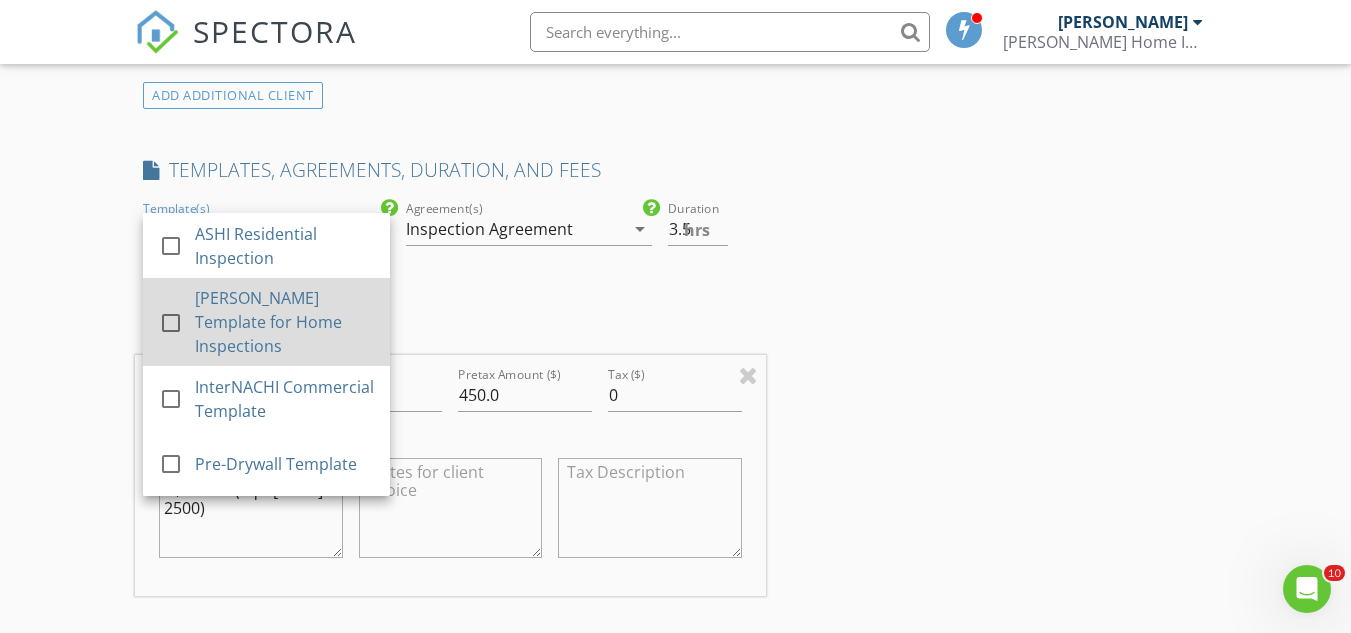 click at bounding box center (171, 323) 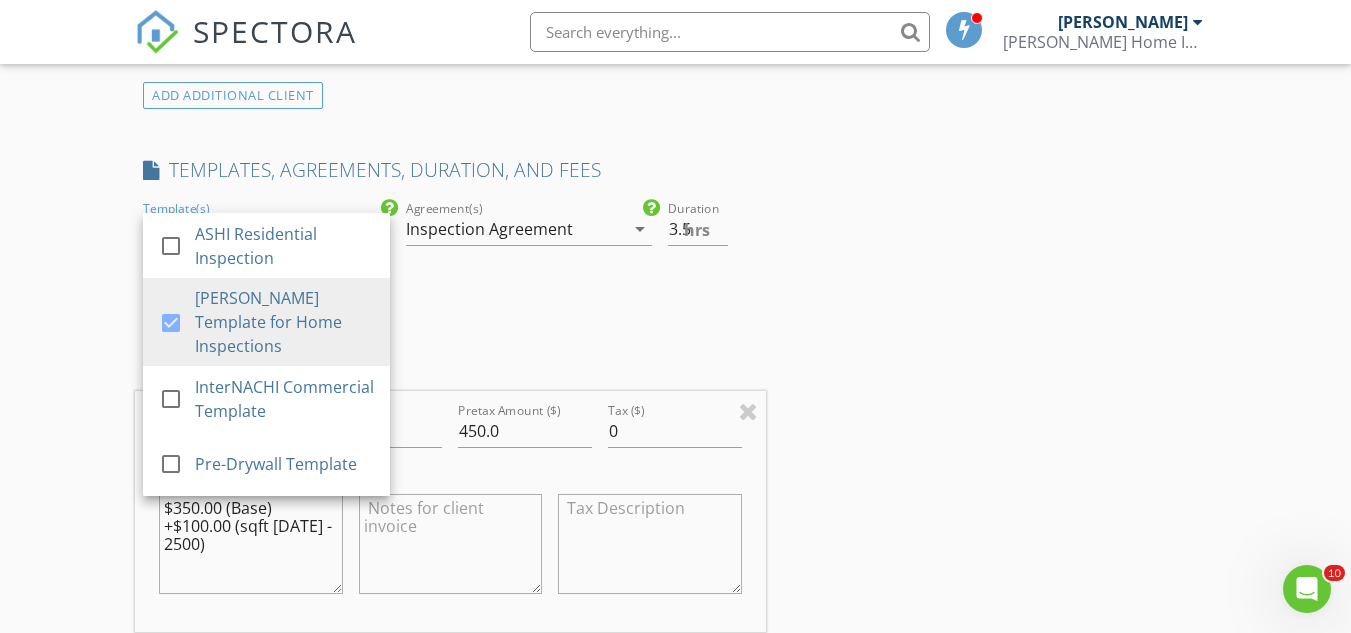 click on "INSPECTOR(S)
check_box   Kent Tysinger   PRIMARY   Kent Tysinger arrow_drop_down   check_box_outline_blank Kent Tysinger specifically requested
Date/Time
07/12/2025 9:00 AM
Location
Address Search       Address 607 kildee dr   Unit   City lexington   State nc   Zip 27292   County     Square Feet 2406   Year Built 1948   Foundation arrow_drop_down     Kent Tysinger     7.9 miles     (15 minutes)
client
check_box Enable Client CC email for this inspection   Client Search     check_box_outline_blank Client is a Company/Organization     First Name Sharon   Last Name Poindexter   Email psharon2012@yahoo.com   CC Email   Phone 336-937-2472   Address   City   State   Zip       Notes   Private Notes
ADD ADDITIONAL client
SERVICES
check_box_outline_blank   Radon   Radon Inspedtion" at bounding box center [450, 365] 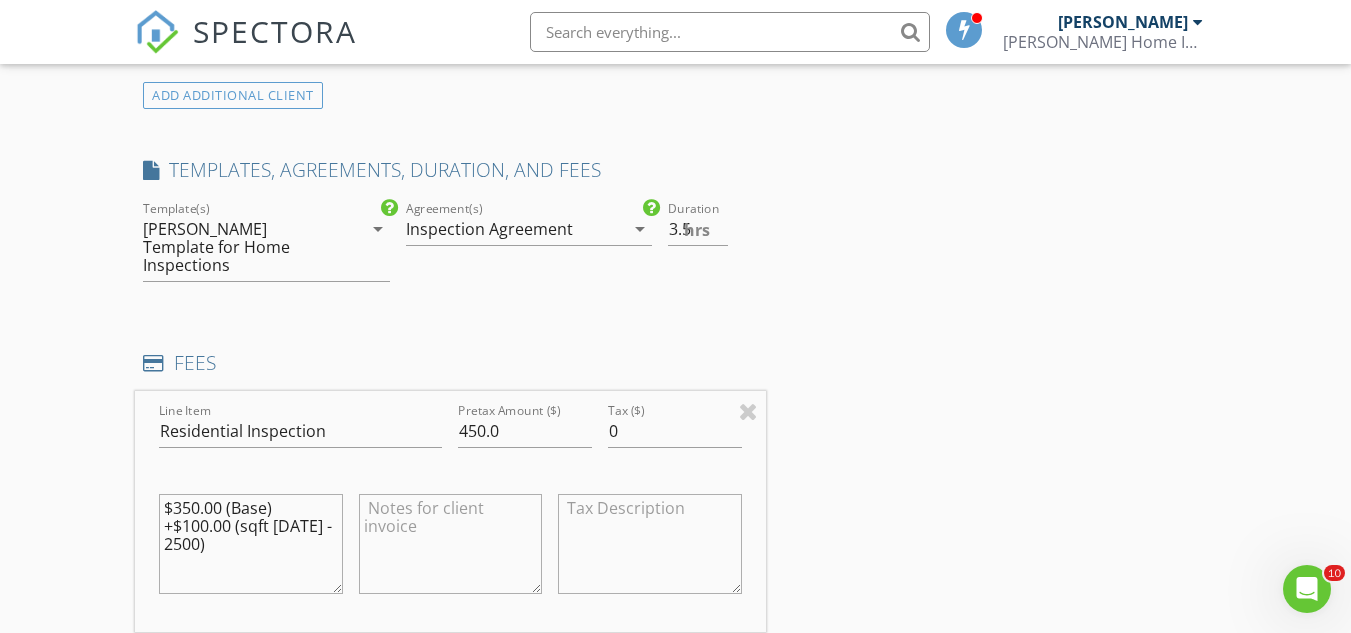 click on "arrow_drop_down" at bounding box center [640, 229] 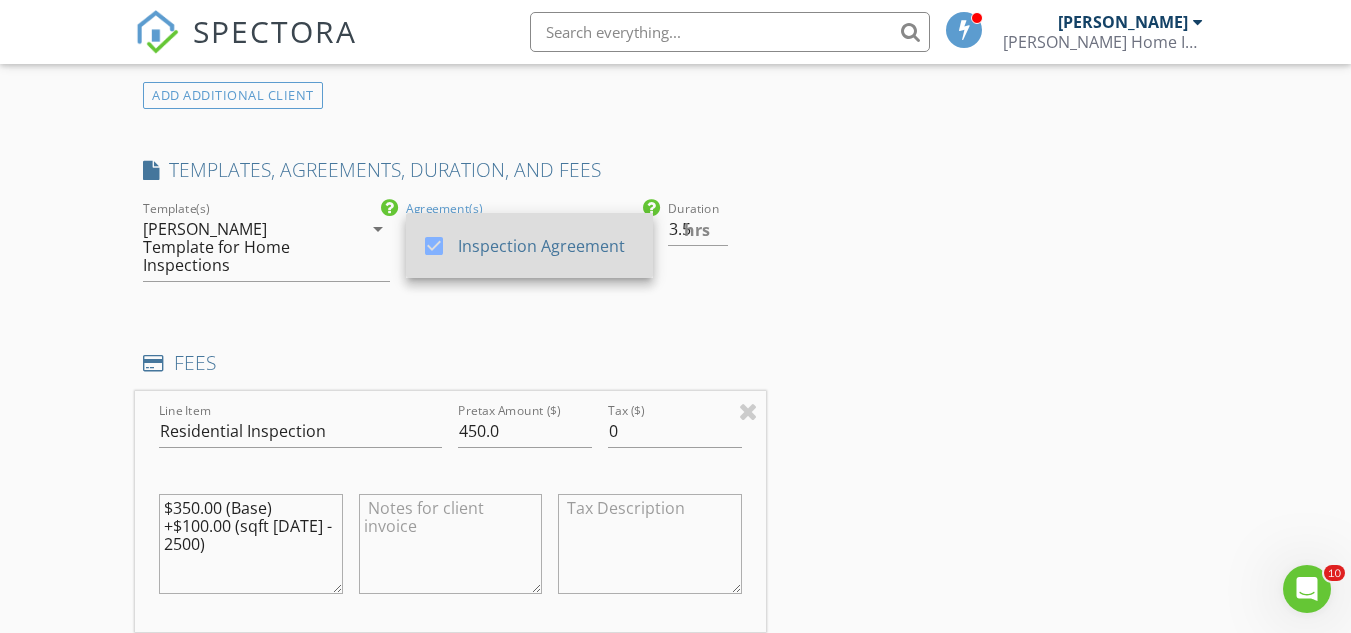 click on "Inspection Agreement" at bounding box center (547, 246) 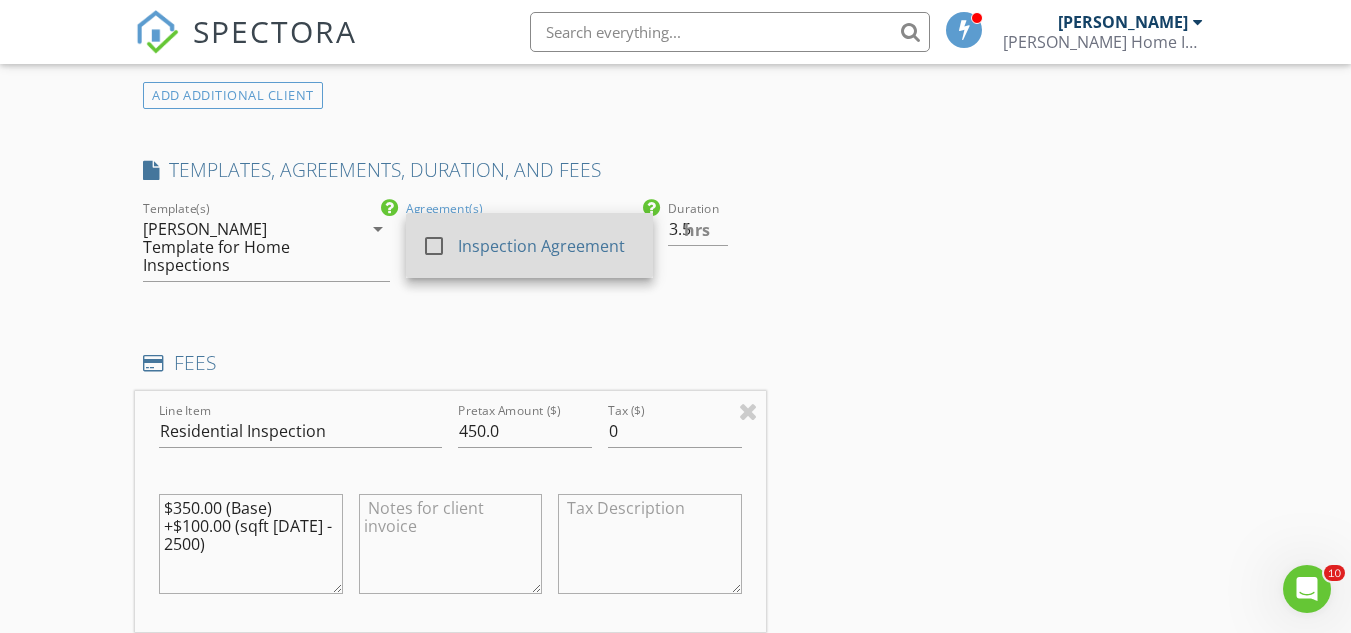 click at bounding box center (434, 246) 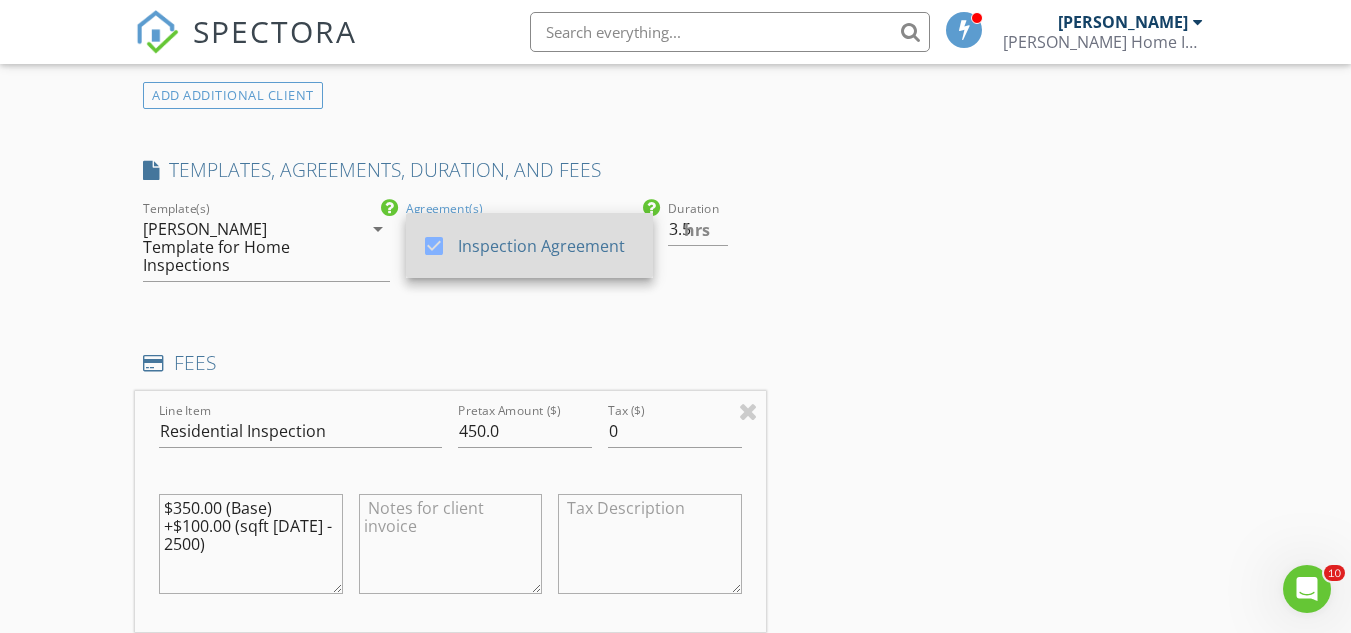 click at bounding box center (434, 246) 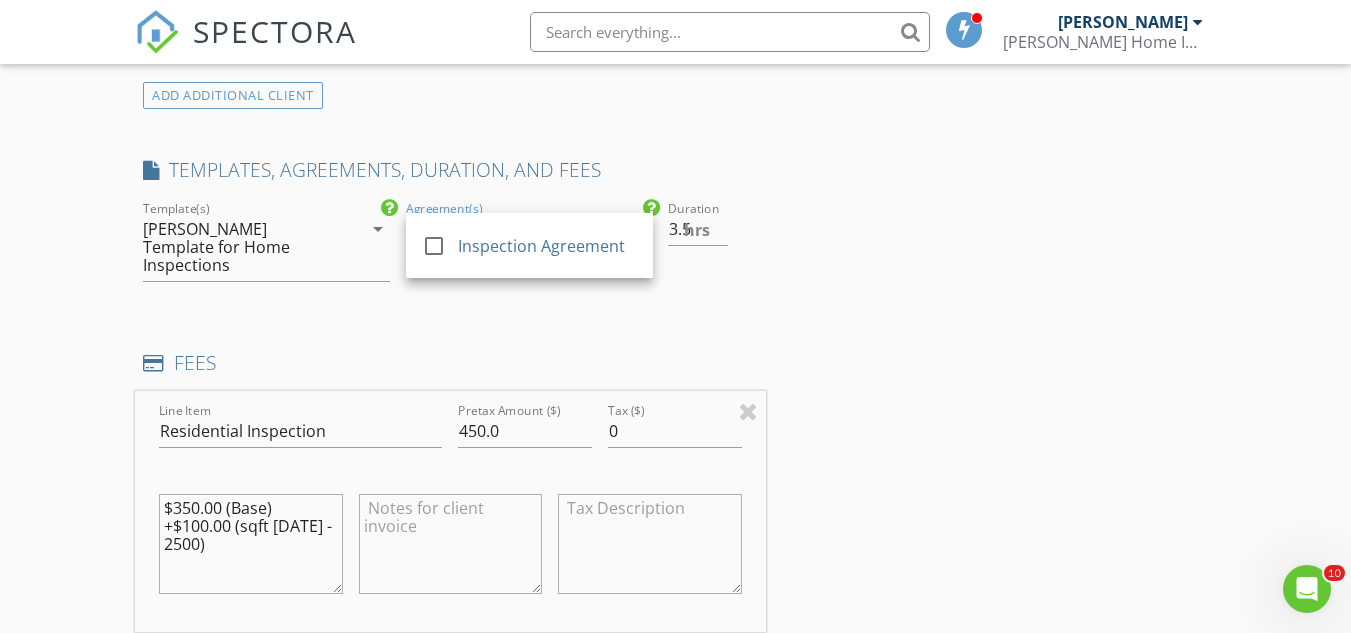 click on "INSPECTOR(S)
check_box   Kent Tysinger   PRIMARY   Kent Tysinger arrow_drop_down   check_box_outline_blank Kent Tysinger specifically requested
Date/Time
07/12/2025 9:00 AM
Location
Address Search       Address 607 kildee dr   Unit   City lexington   State nc   Zip 27292   County     Square Feet 2406   Year Built 1948   Foundation arrow_drop_down     Kent Tysinger     7.9 miles     (15 minutes)
client
check_box Enable Client CC email for this inspection   Client Search     check_box_outline_blank Client is a Company/Organization     First Name Sharon   Last Name Poindexter   Email psharon2012@yahoo.com   CC Email   Phone 336-937-2472   Address   City   State   Zip       Notes   Private Notes
ADD ADDITIONAL client
SERVICES
check_box_outline_blank   Radon   Radon Inspedtion" at bounding box center (675, 424) 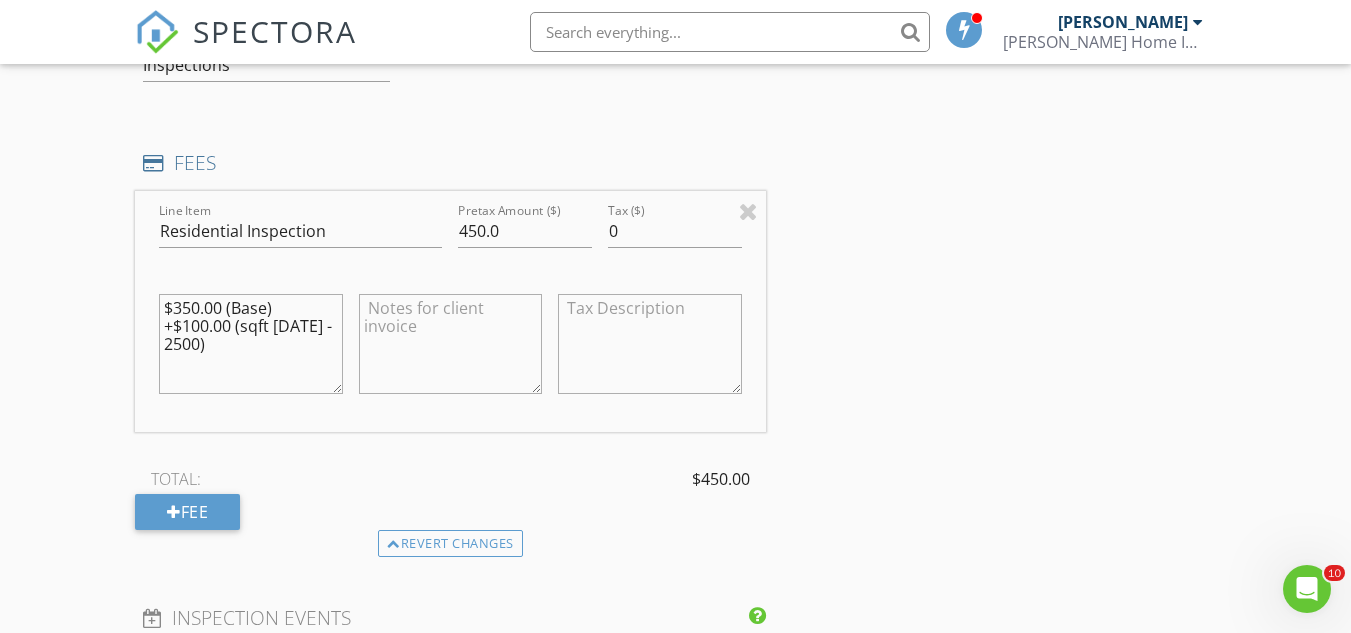 scroll, scrollTop: 2000, scrollLeft: 0, axis: vertical 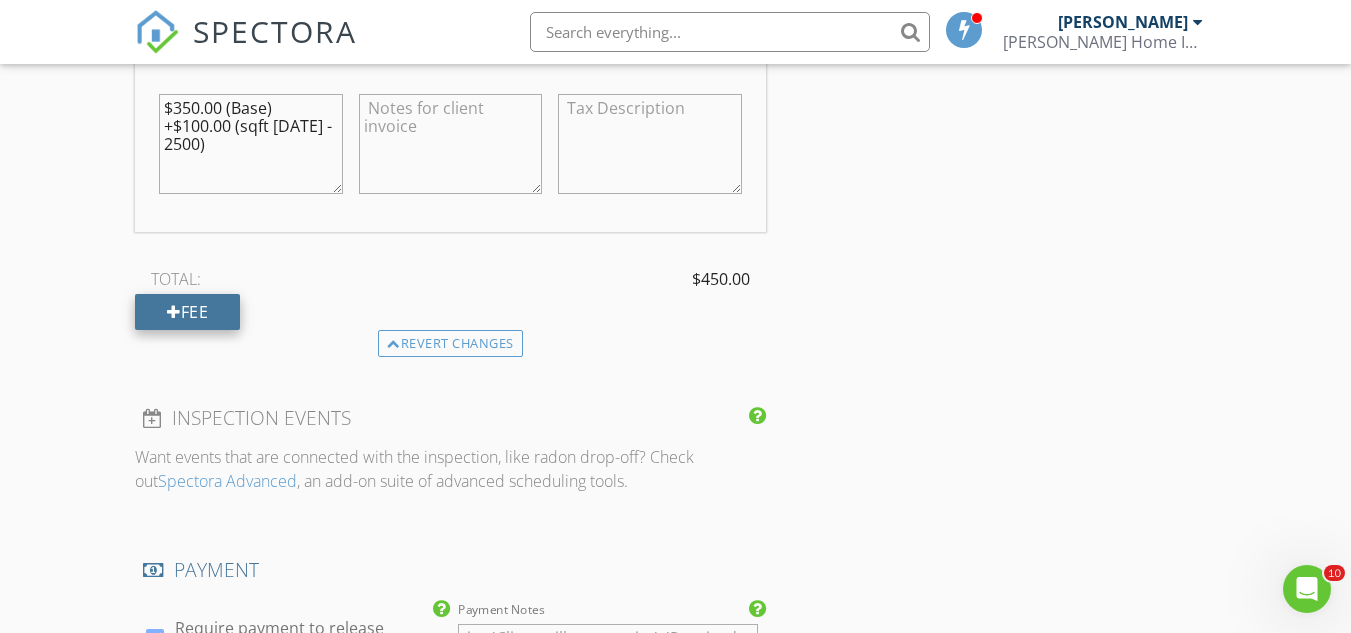 click on "Fee" at bounding box center (187, 312) 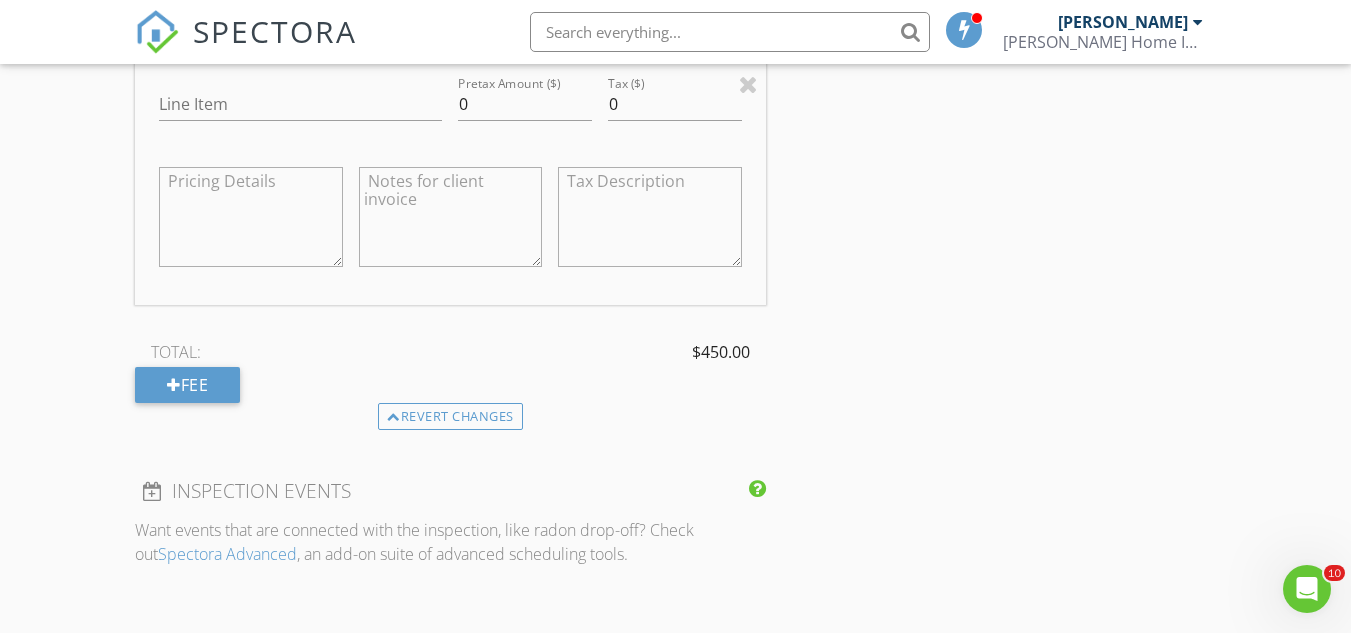 scroll, scrollTop: 2300, scrollLeft: 0, axis: vertical 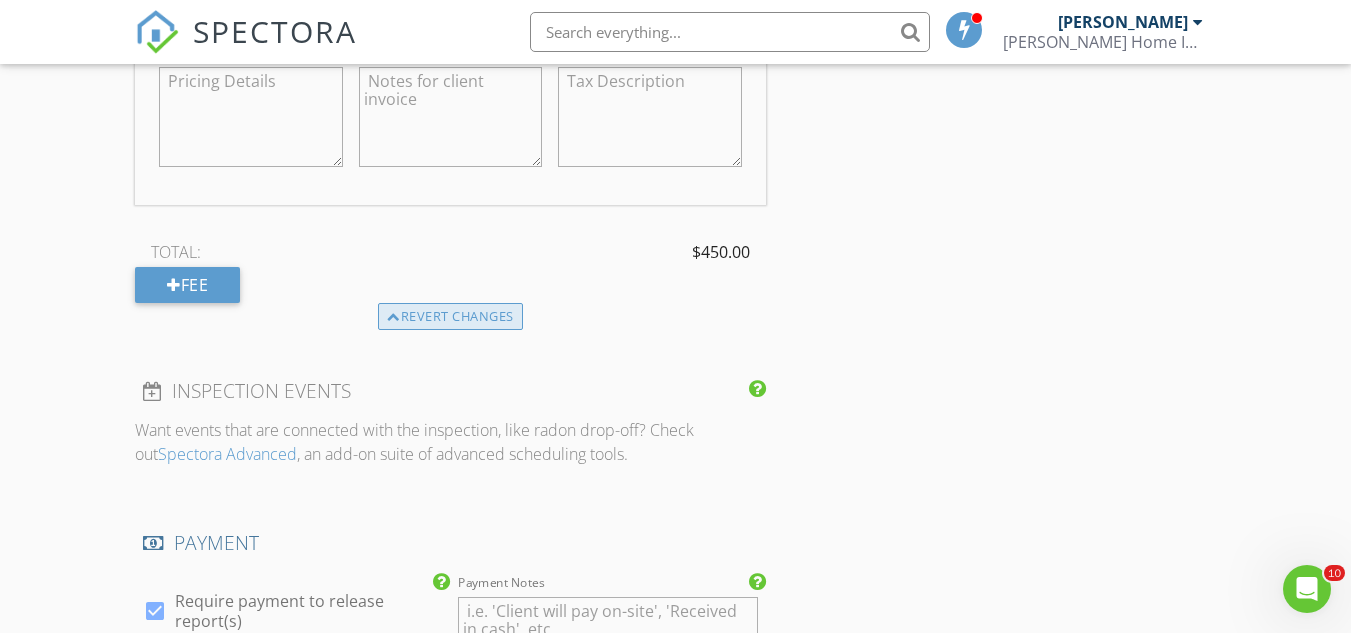 click on "Revert changes" at bounding box center (450, 317) 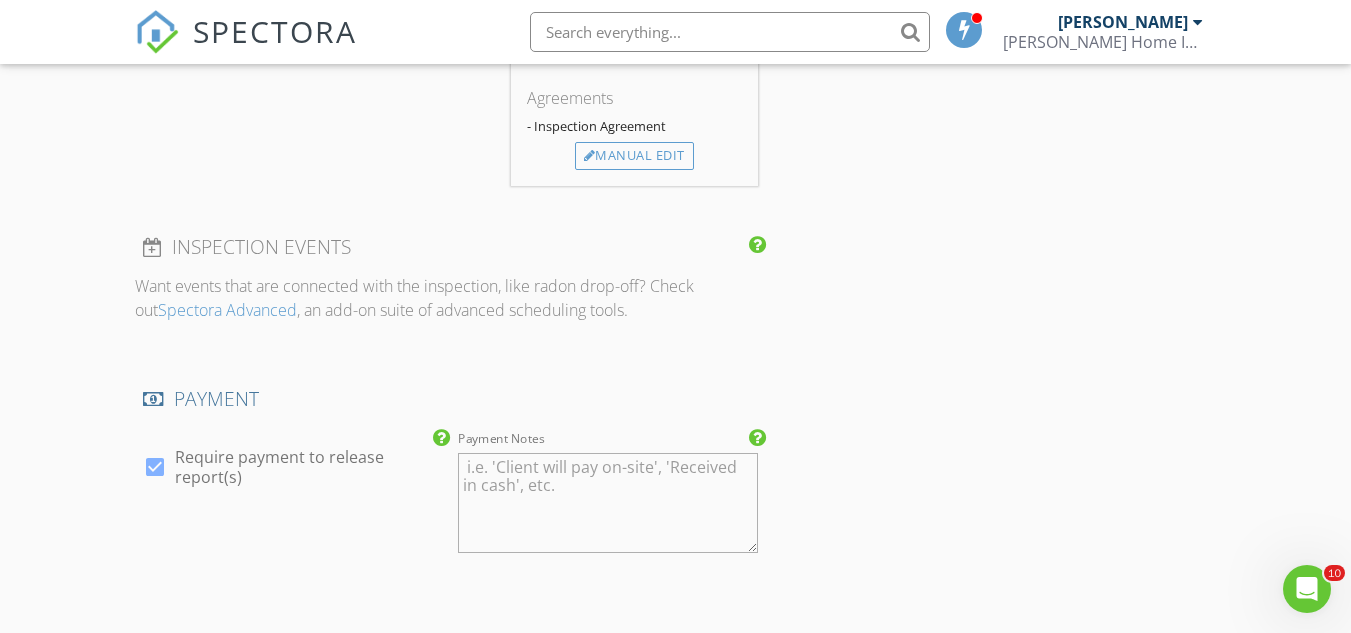 scroll, scrollTop: 1877, scrollLeft: 0, axis: vertical 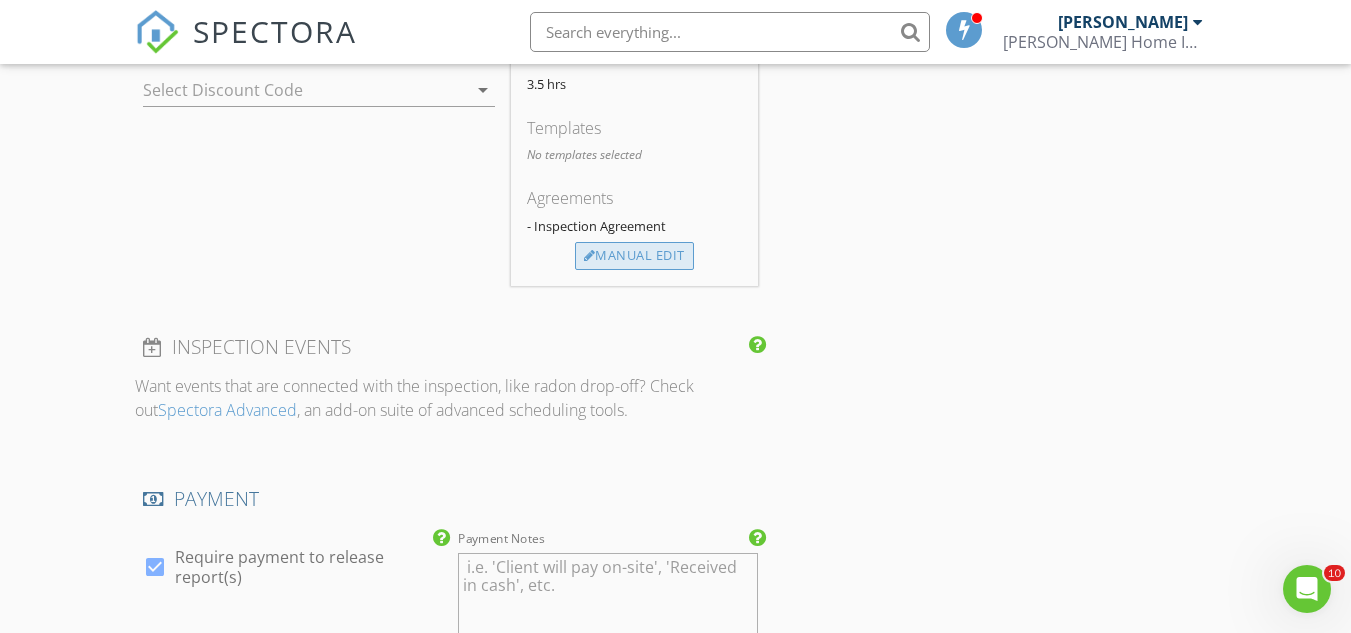 click on "Manual Edit" at bounding box center [634, 256] 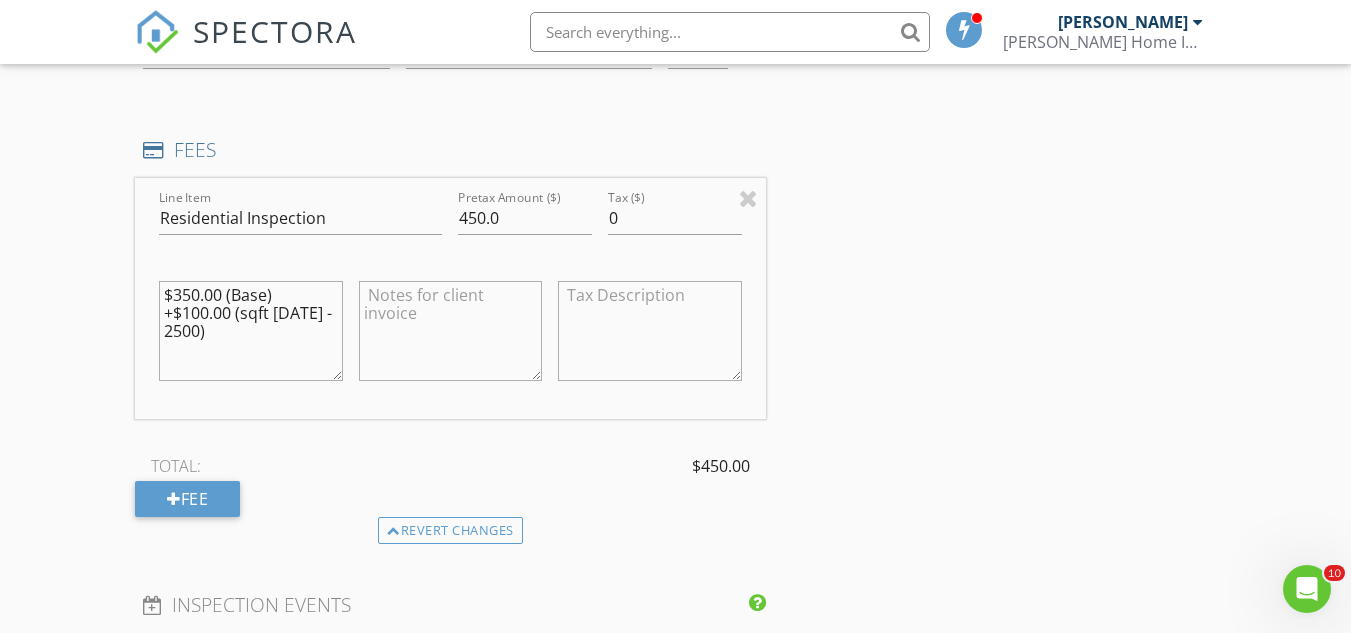 scroll, scrollTop: 1877, scrollLeft: 0, axis: vertical 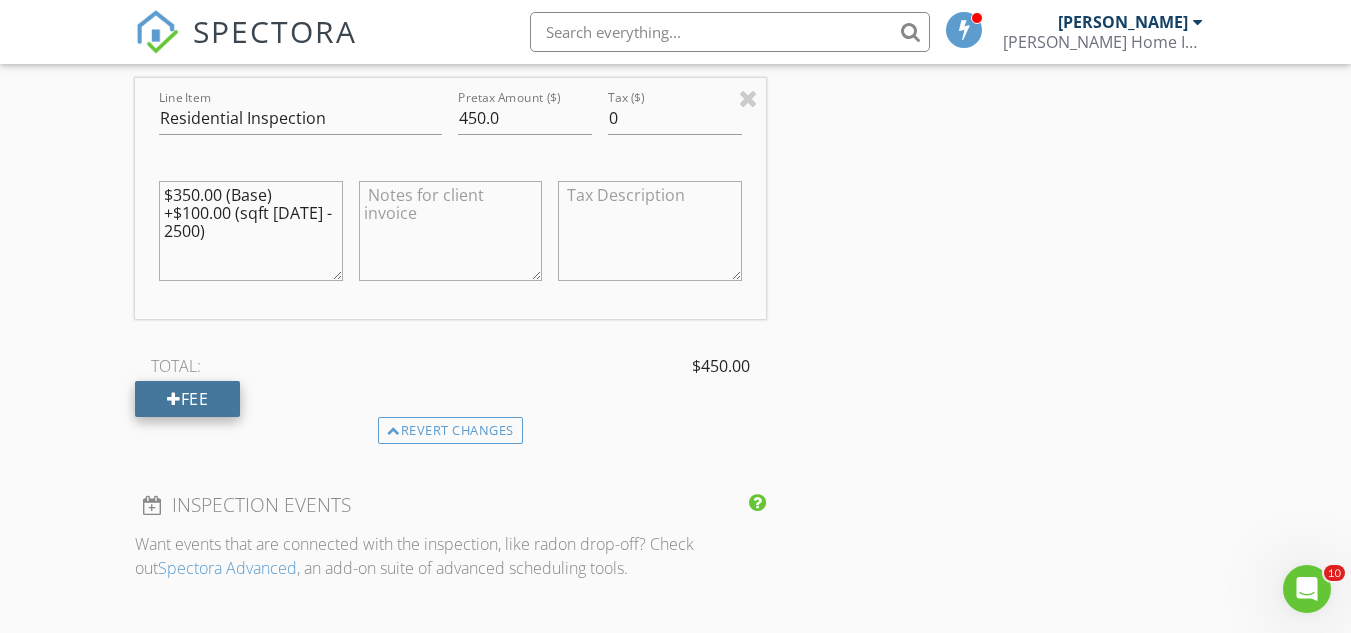 click on "Fee" at bounding box center [187, 399] 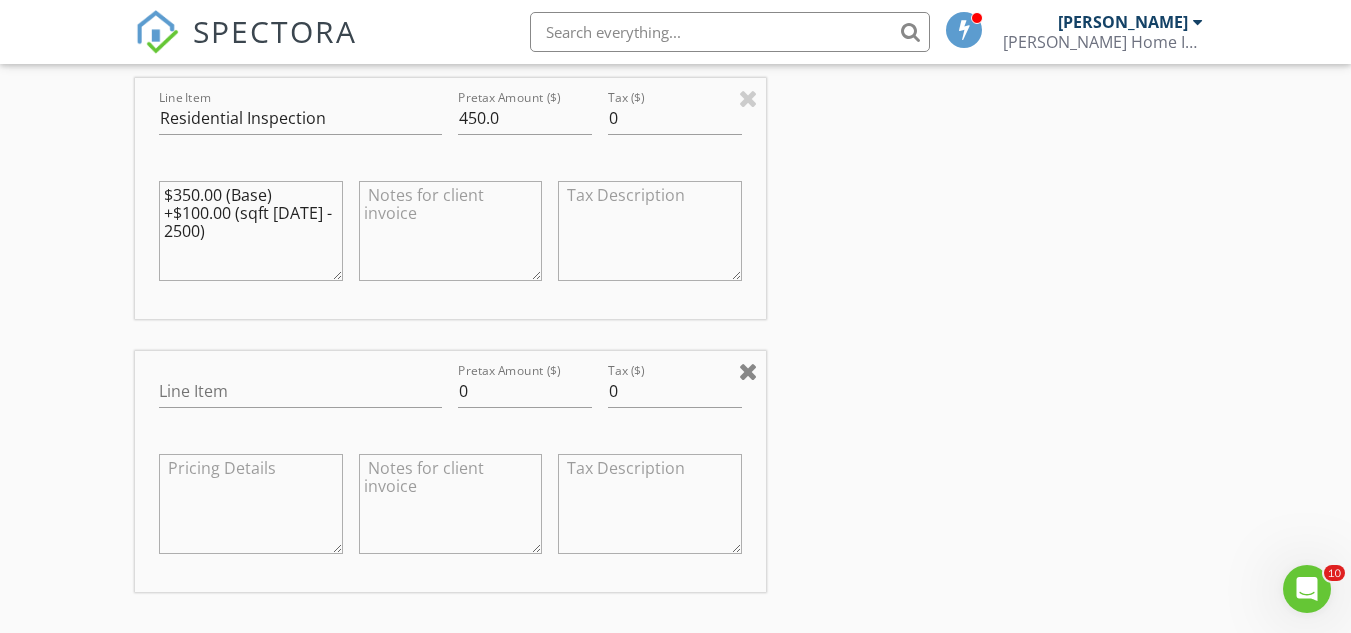 click at bounding box center (748, 371) 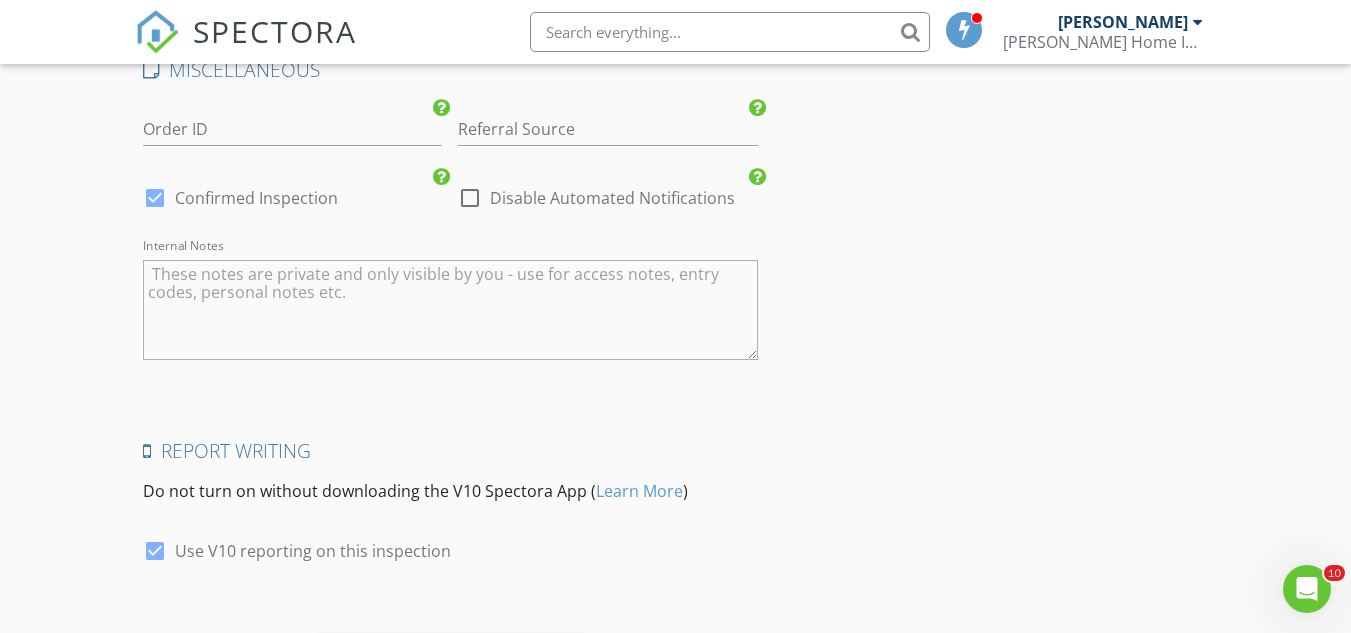 scroll, scrollTop: 3177, scrollLeft: 0, axis: vertical 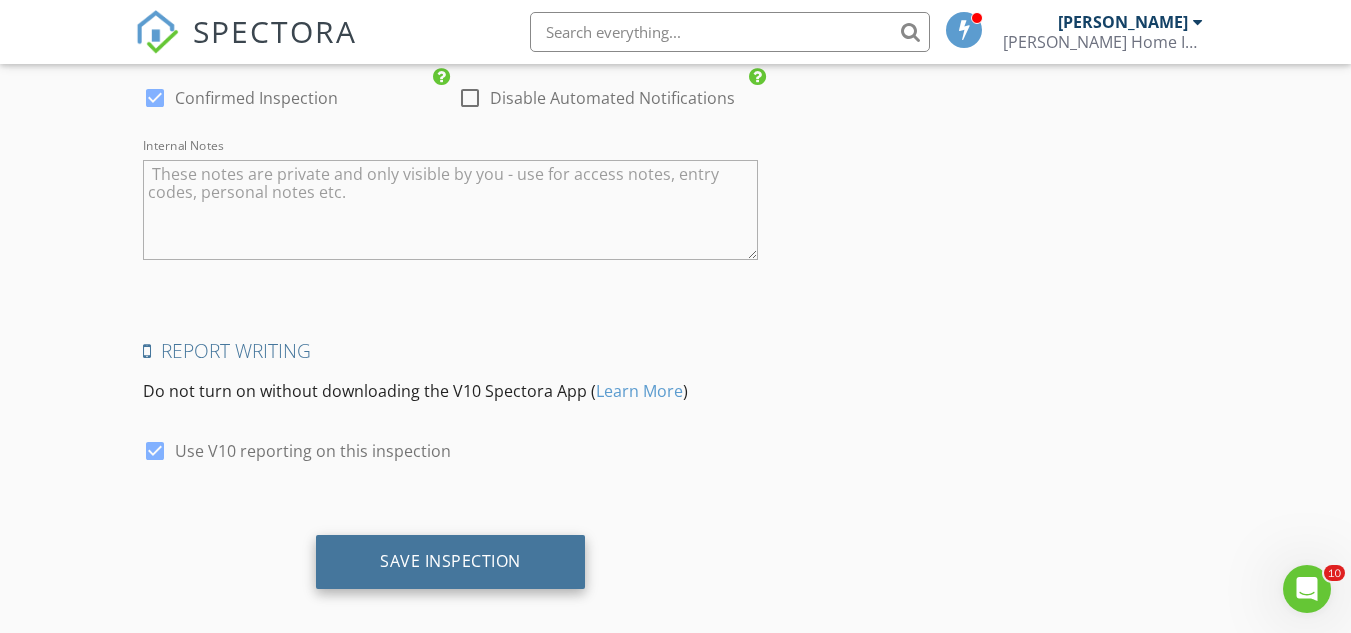 click on "Save Inspection" at bounding box center [450, 562] 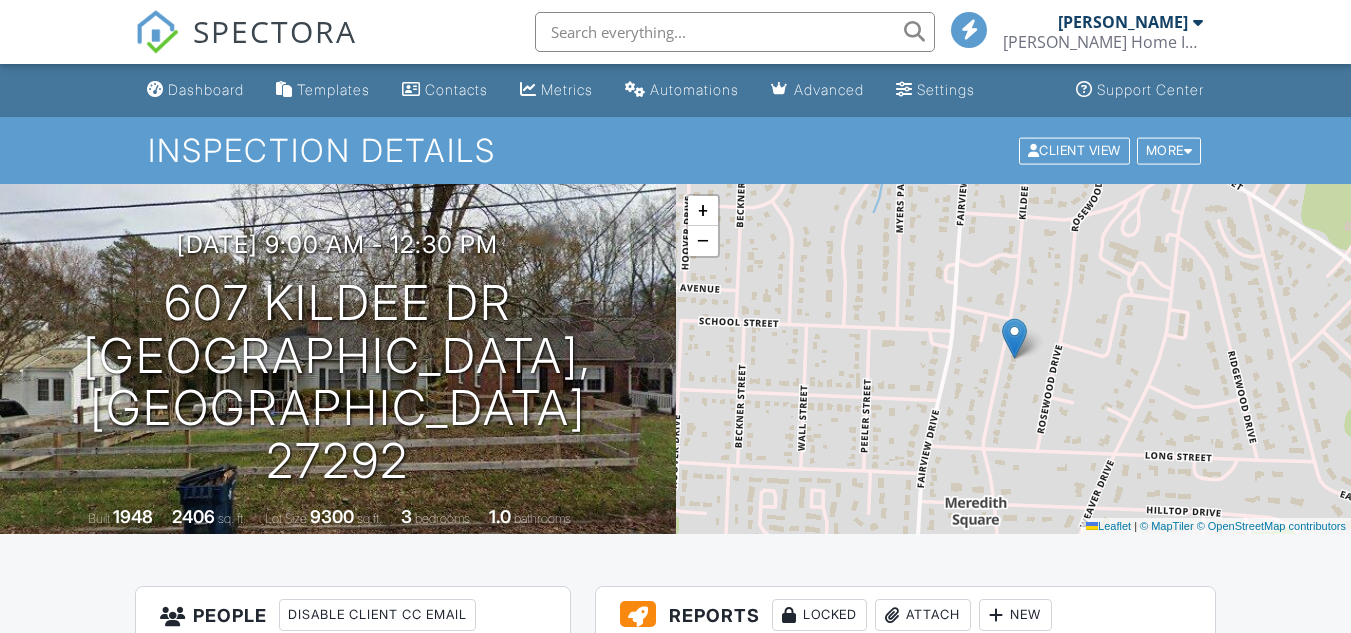 scroll, scrollTop: 0, scrollLeft: 0, axis: both 